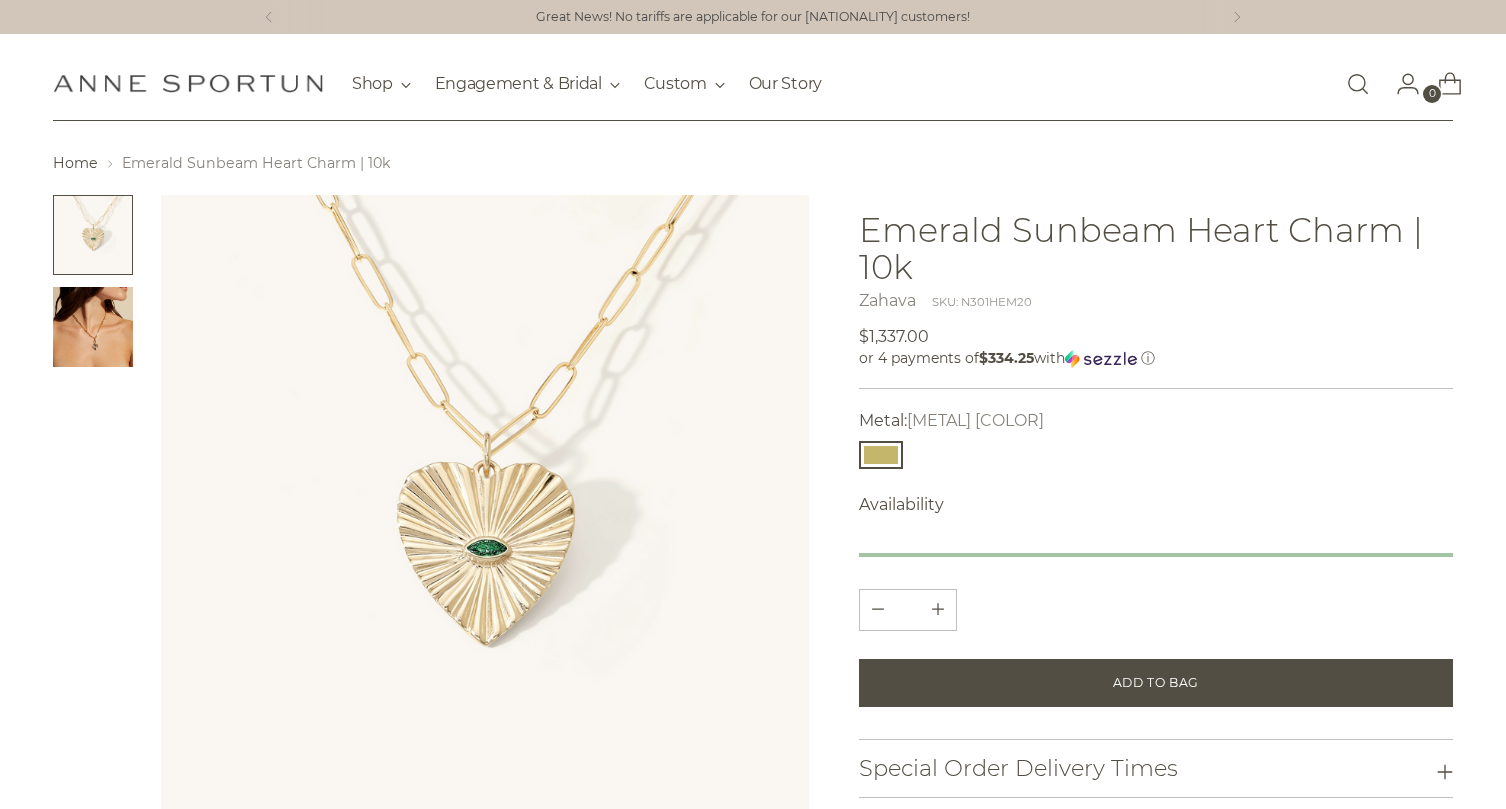 scroll, scrollTop: 0, scrollLeft: 0, axis: both 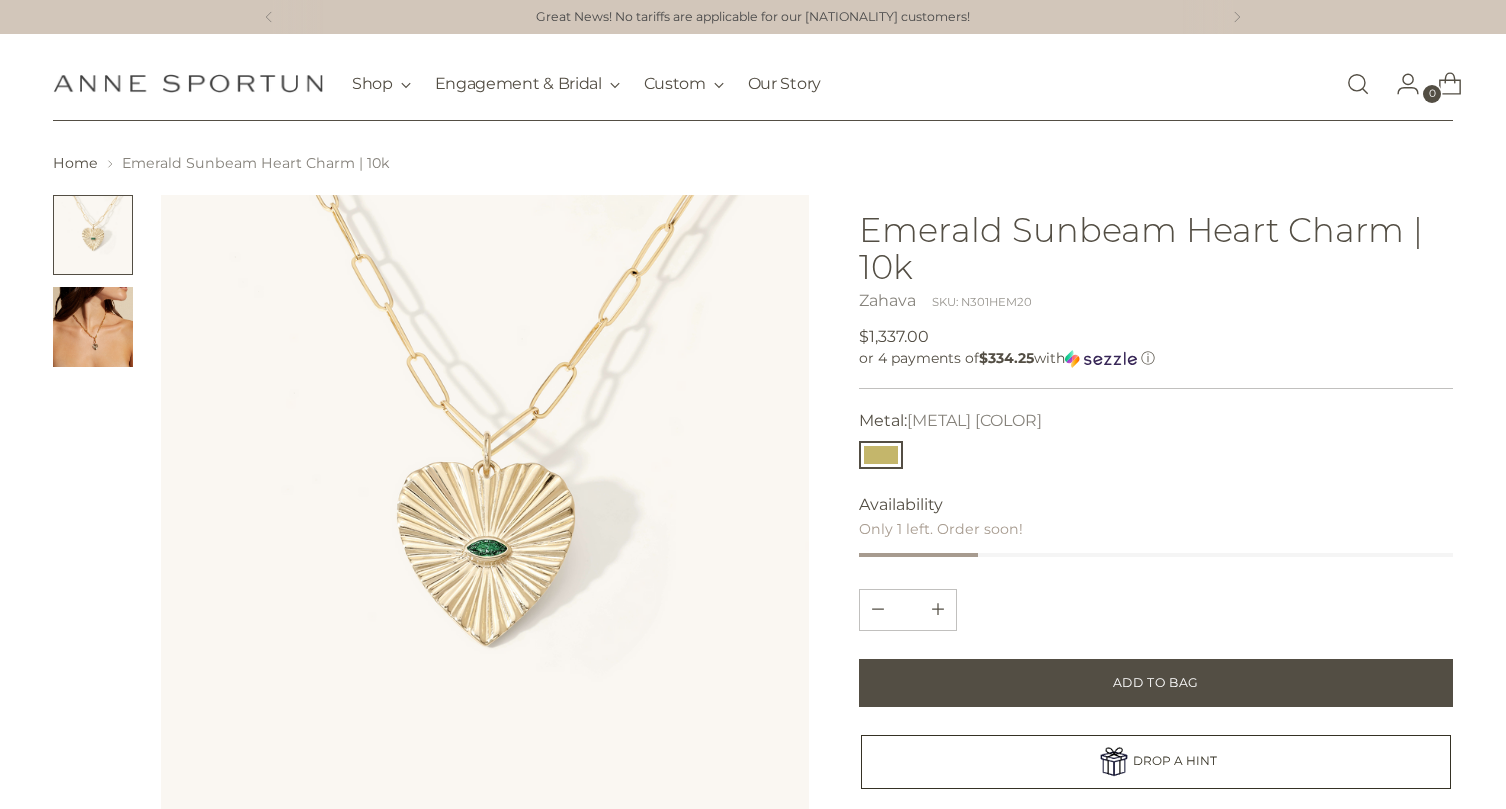 click at bounding box center [93, 327] 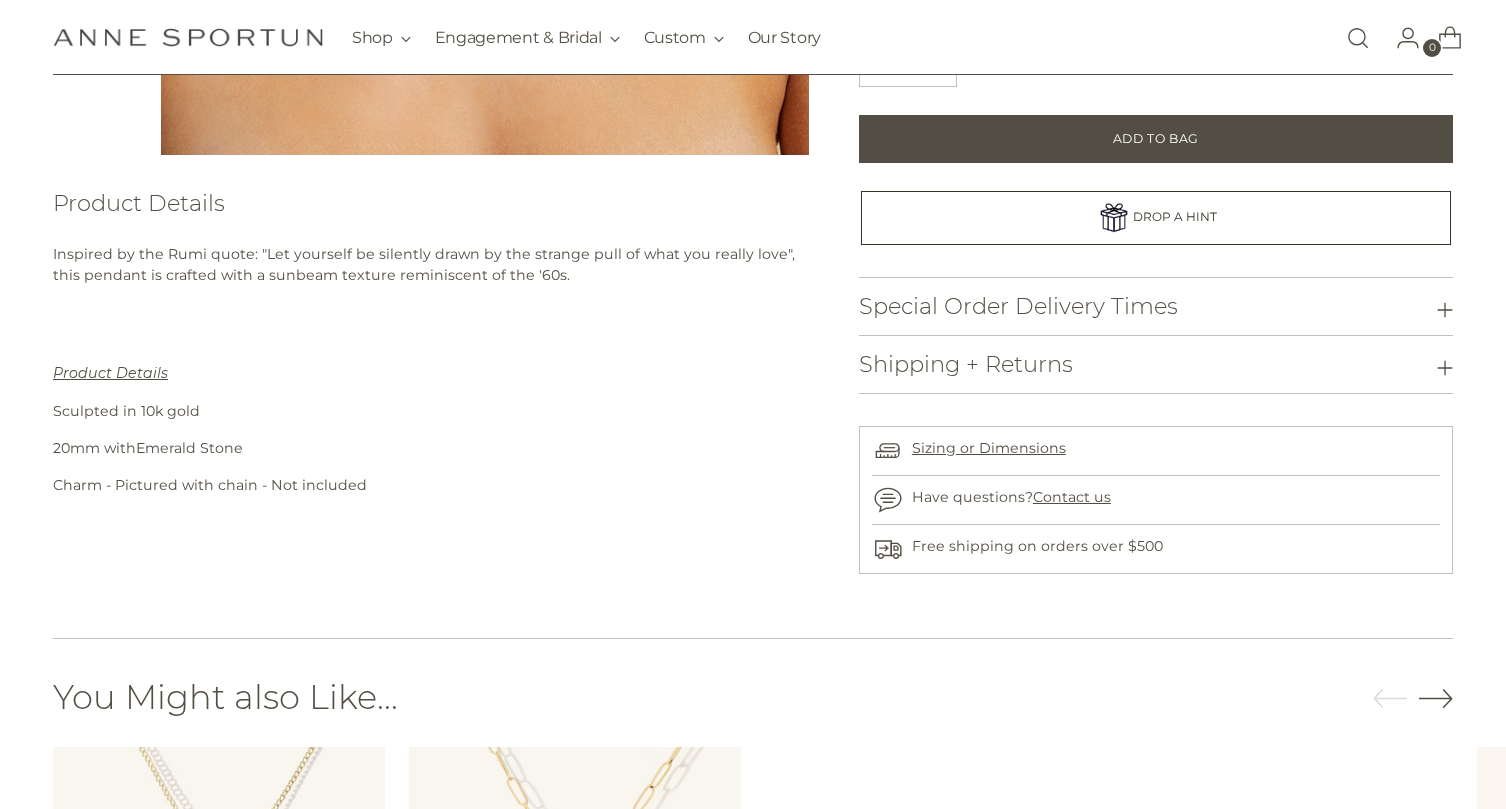 scroll, scrollTop: 690, scrollLeft: 0, axis: vertical 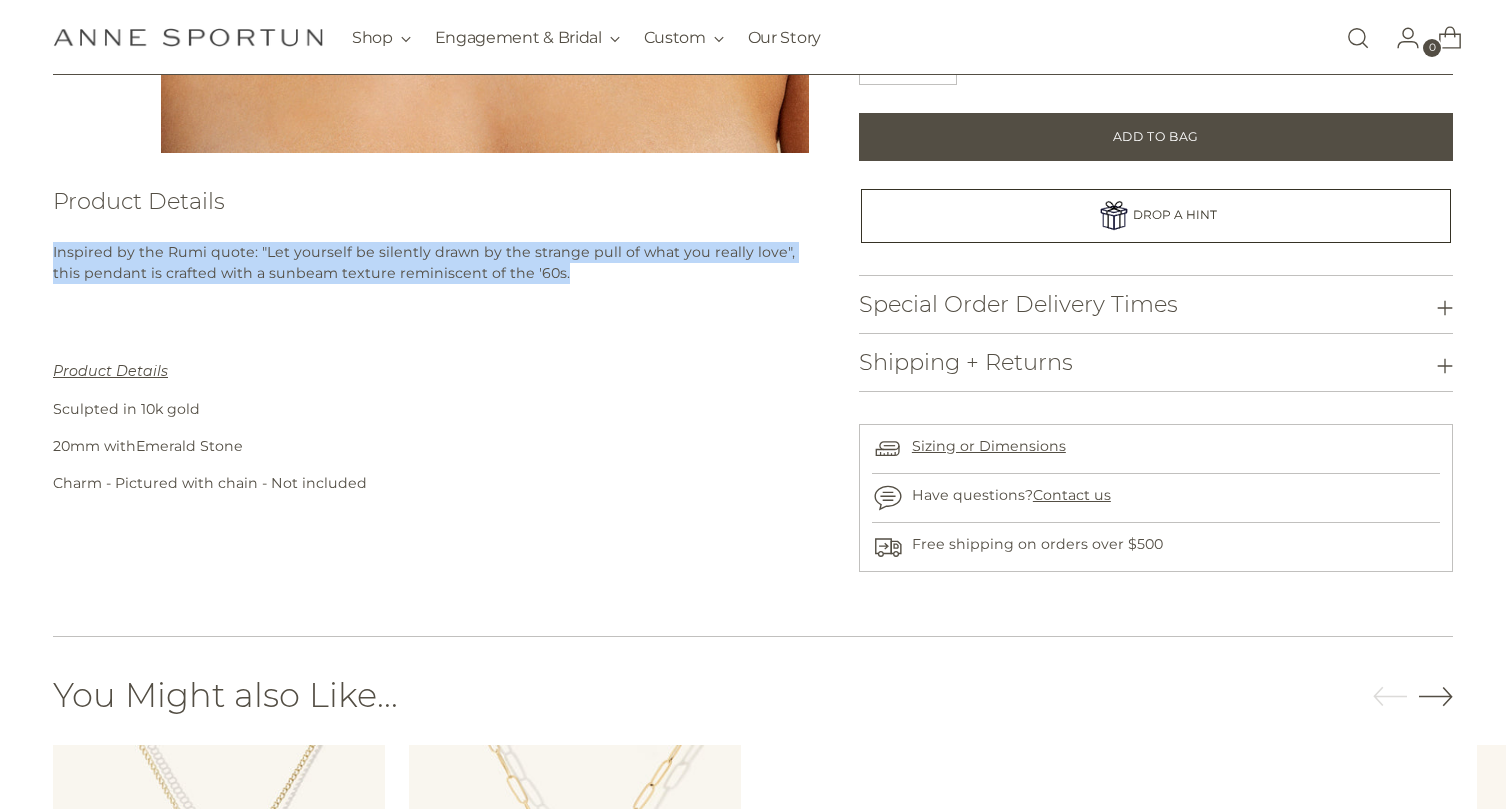 drag, startPoint x: 533, startPoint y: 275, endPoint x: 6, endPoint y: 228, distance: 529.0917 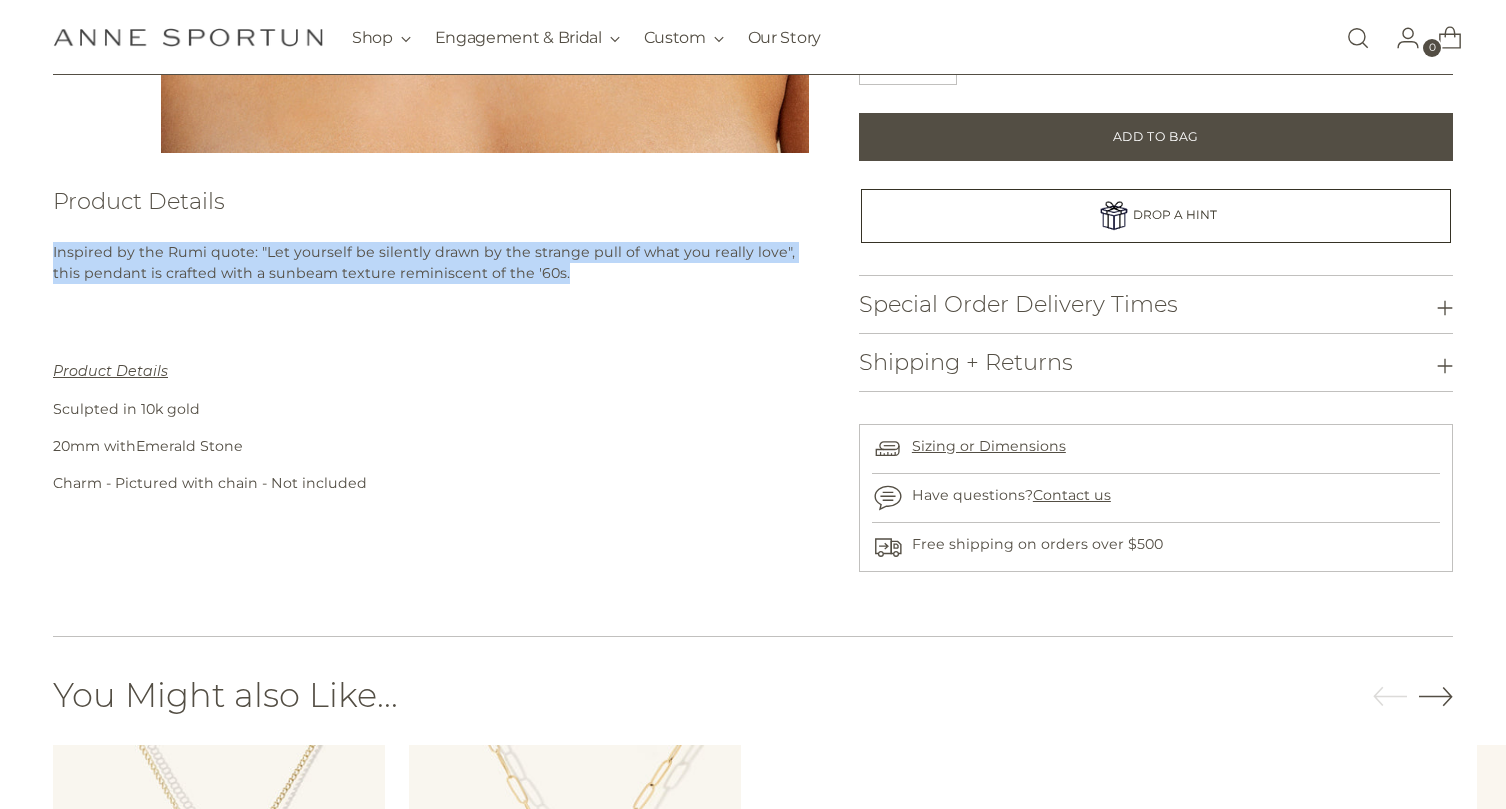 click on "Home
Emerald Sunbeam Heart Charm | 10k" at bounding box center (752, 6) 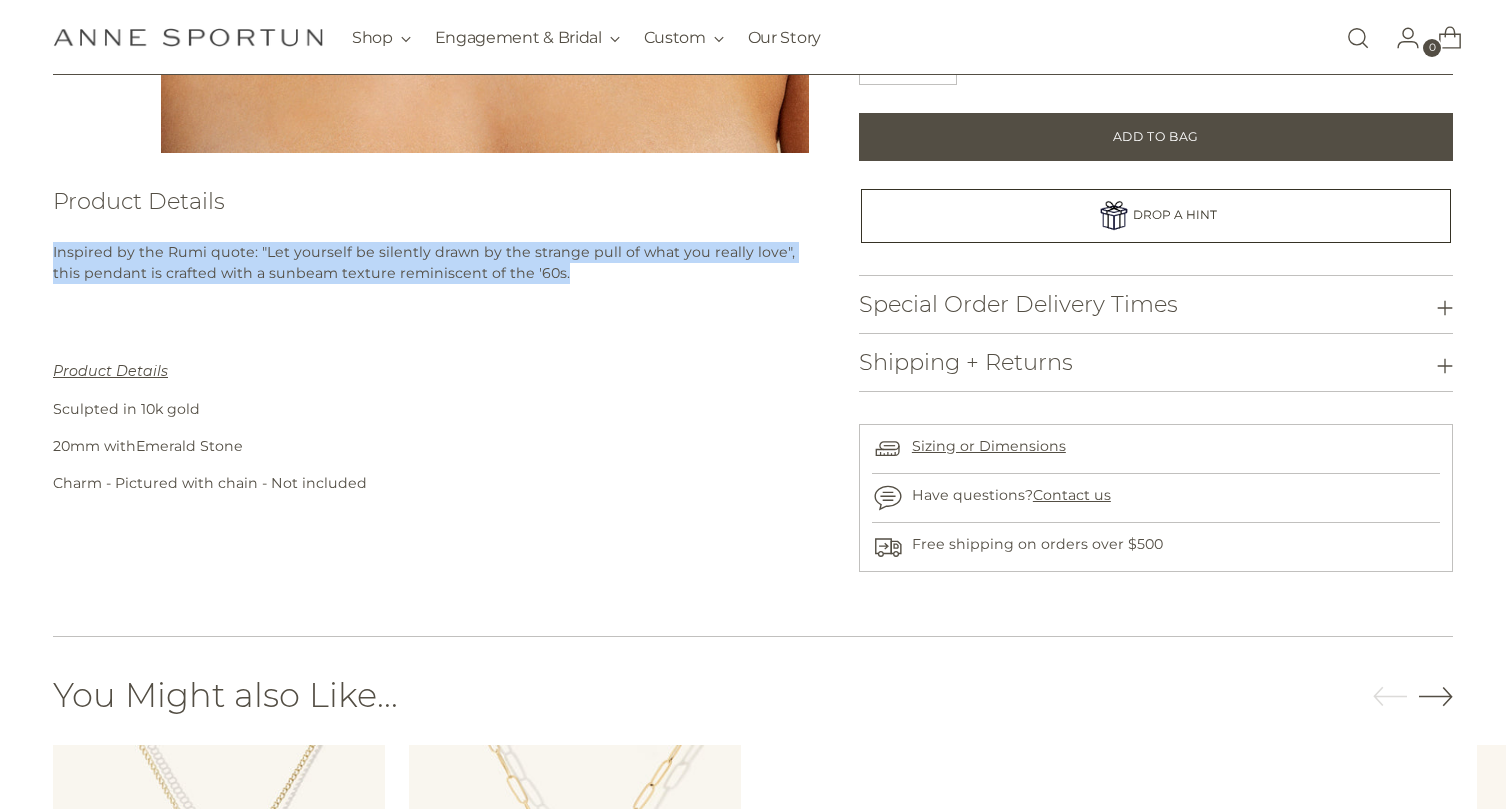copy on "Inspired by the Rumi quote: "Let yourself be silently drawn by the strange pull of what you really love", this pendant is c rafted with a sunbeam texture reminiscent of the '60s." 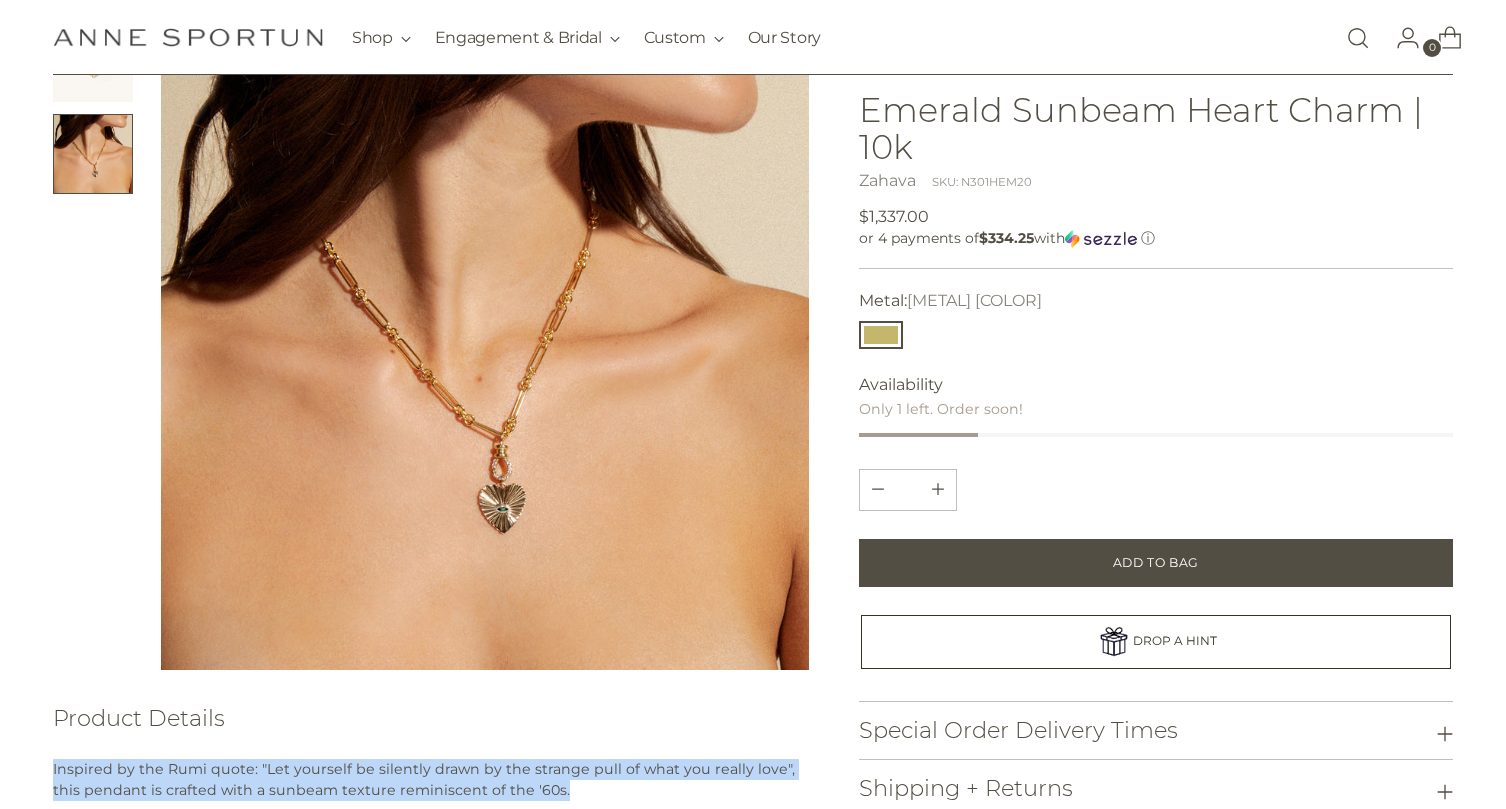 scroll, scrollTop: 0, scrollLeft: 0, axis: both 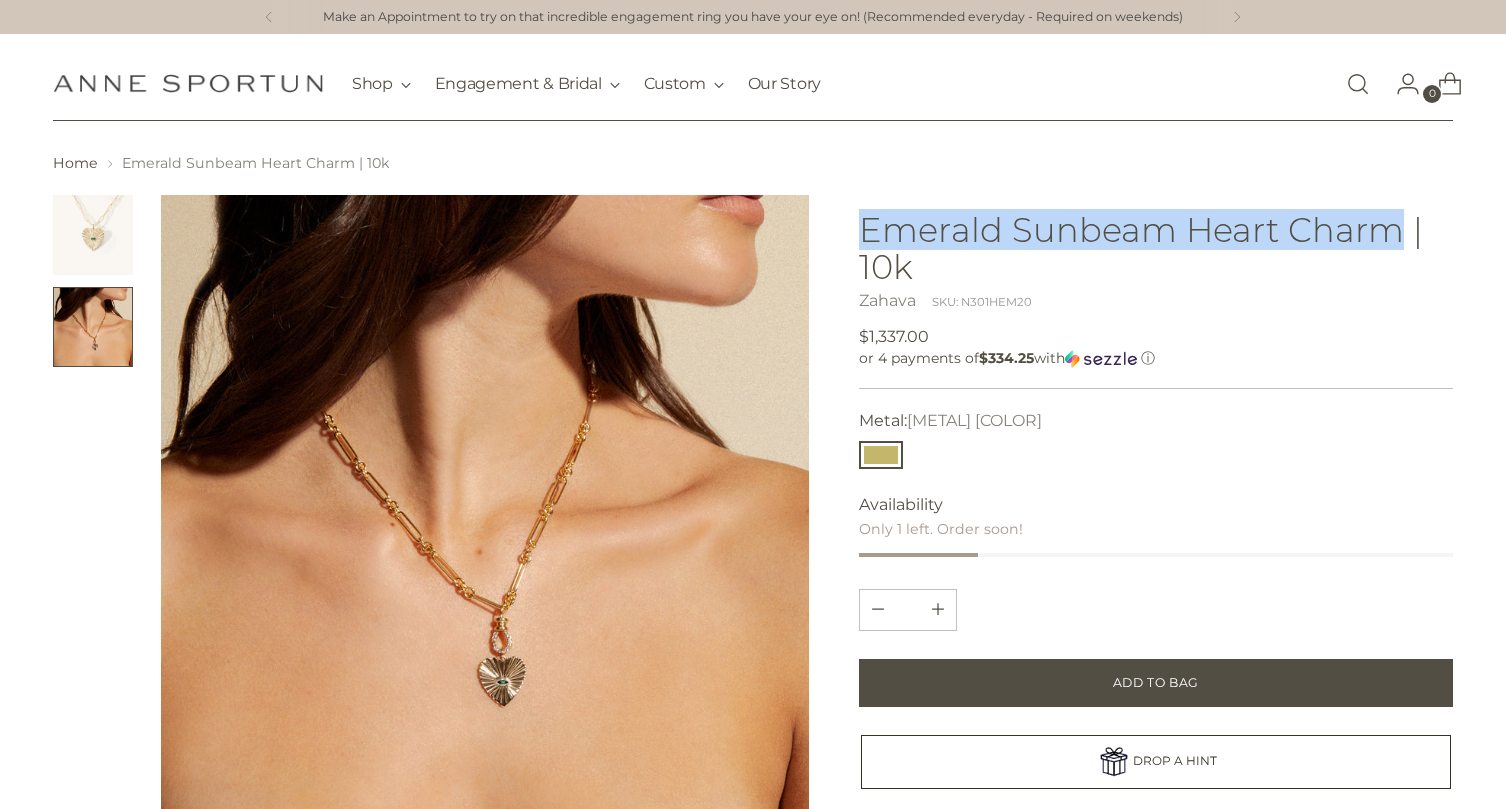 drag, startPoint x: 1400, startPoint y: 235, endPoint x: 863, endPoint y: 234, distance: 537.0009 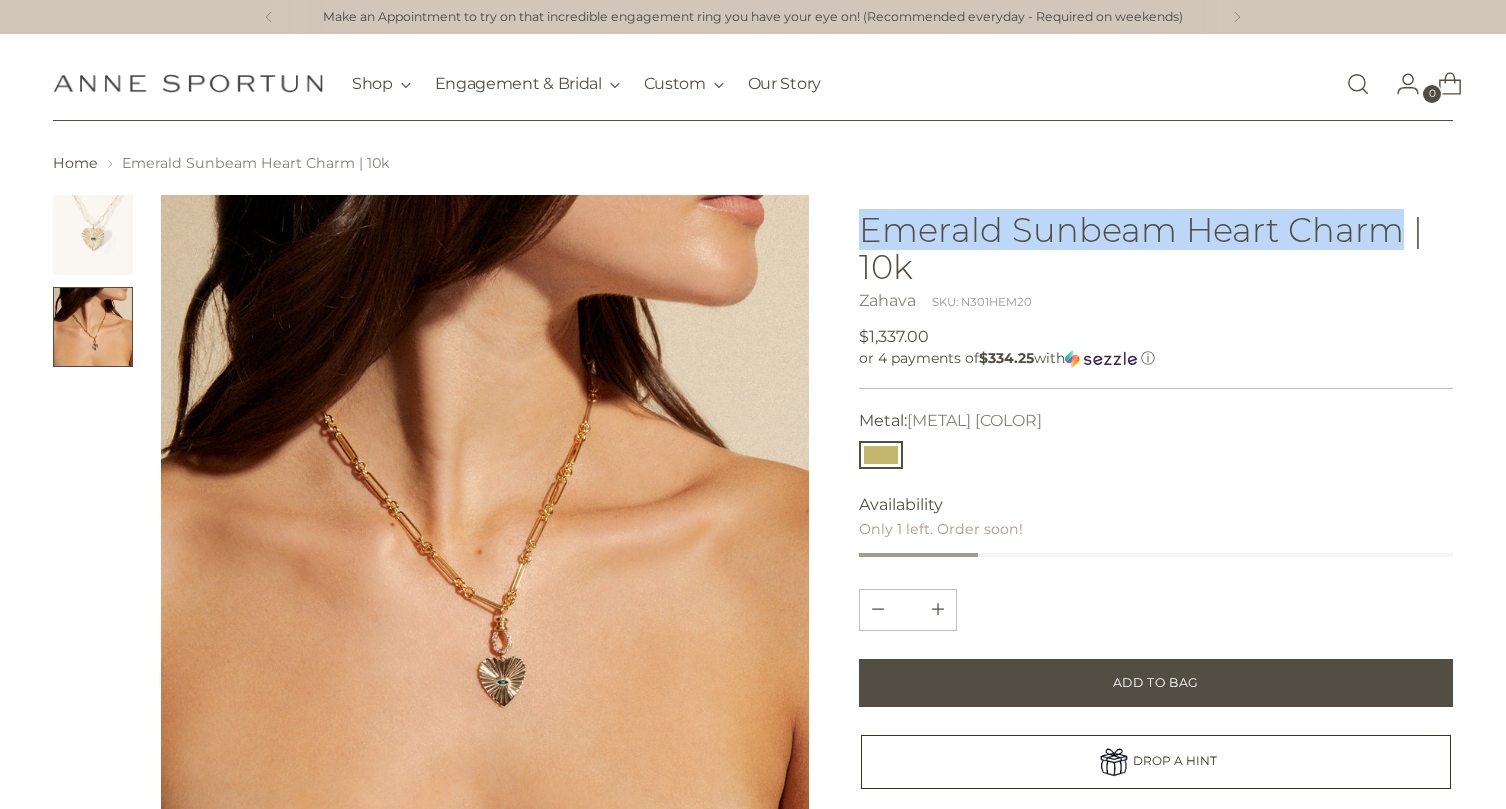 click on "Emerald Sunbeam Heart Charm | 10k" at bounding box center [1156, 229] 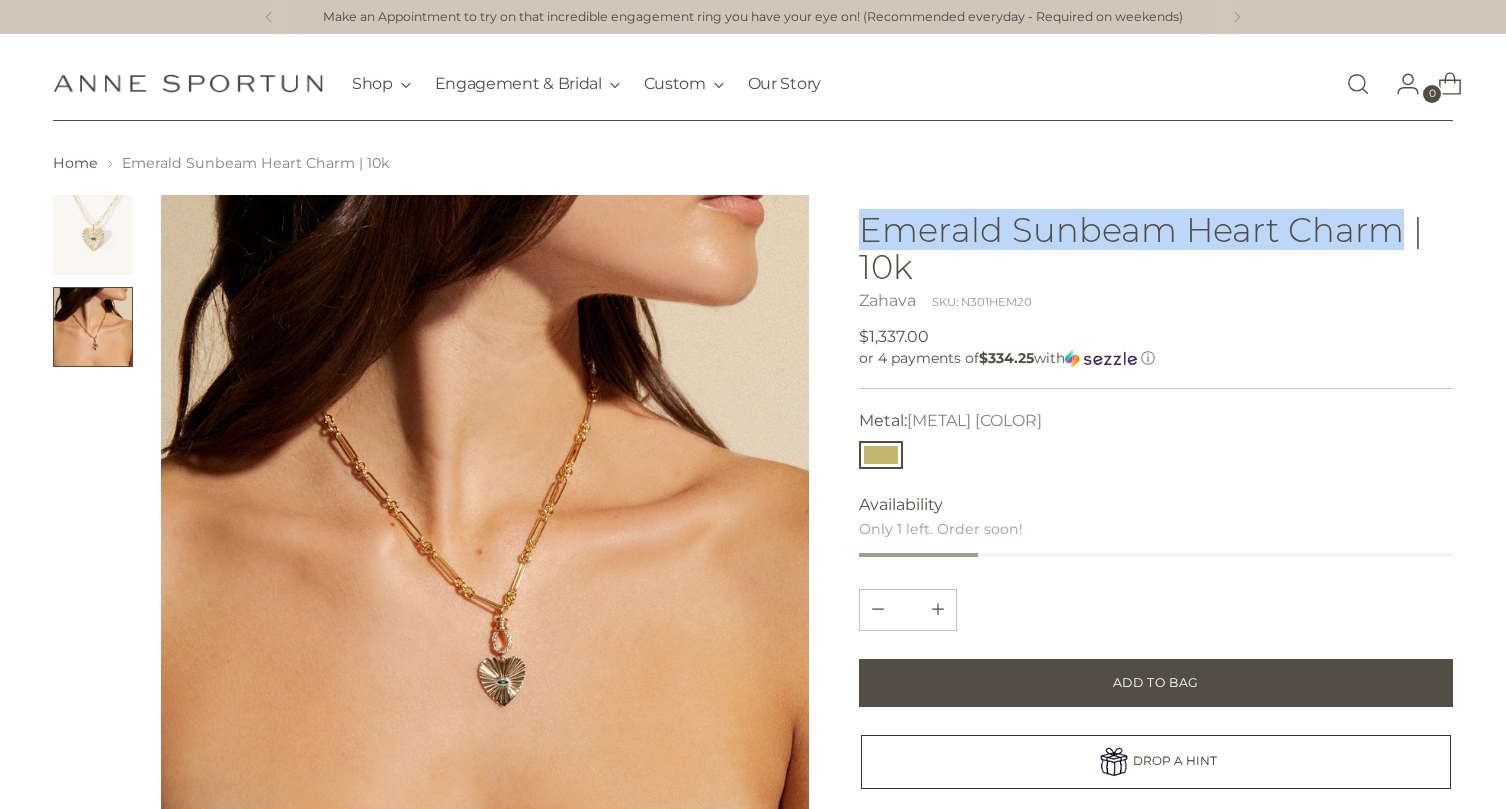 copy on "Emerald Sunbeam Heart Charm" 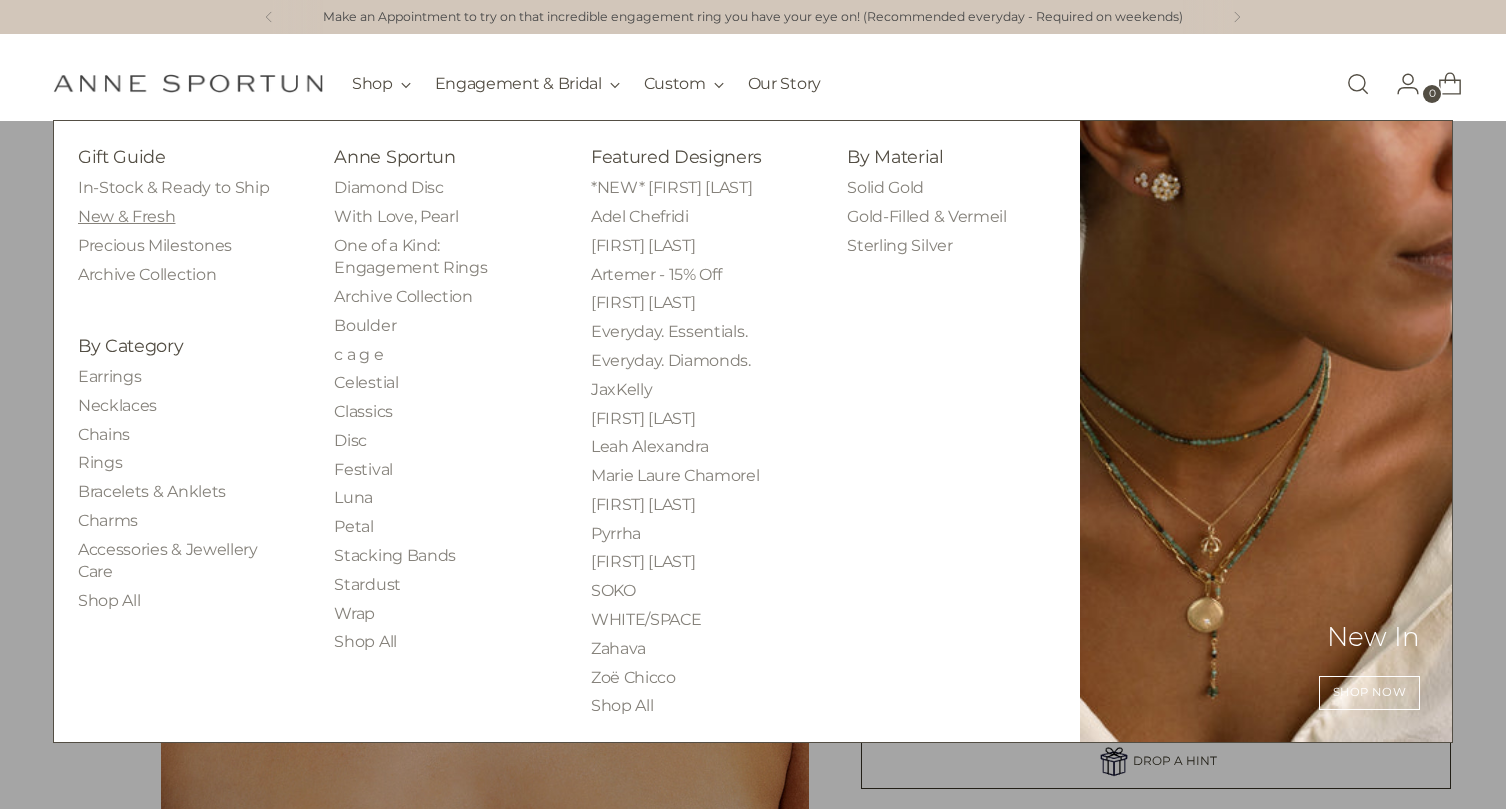 click on "New & Fresh" at bounding box center [102, 216] 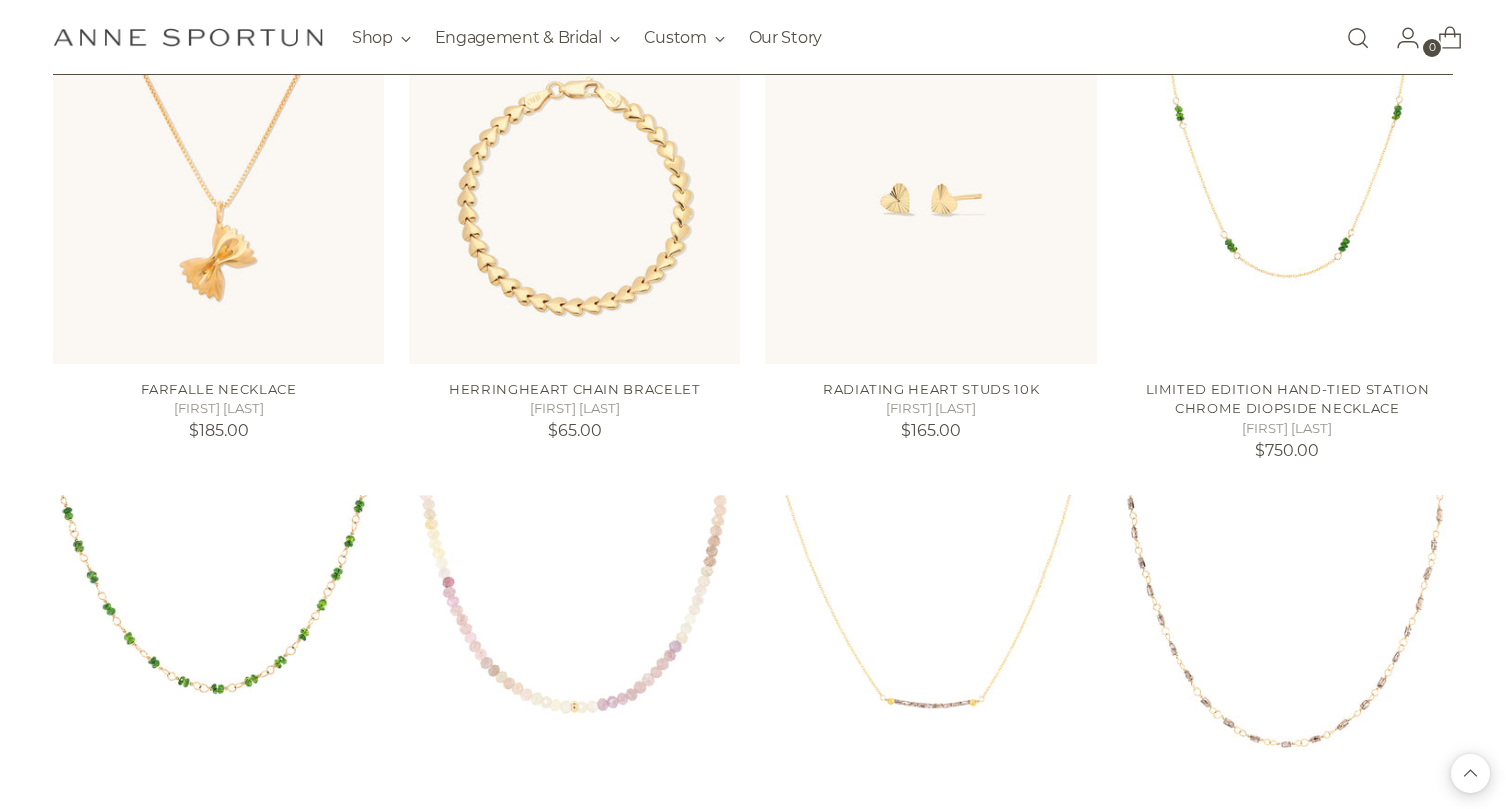 scroll, scrollTop: 1865, scrollLeft: 0, axis: vertical 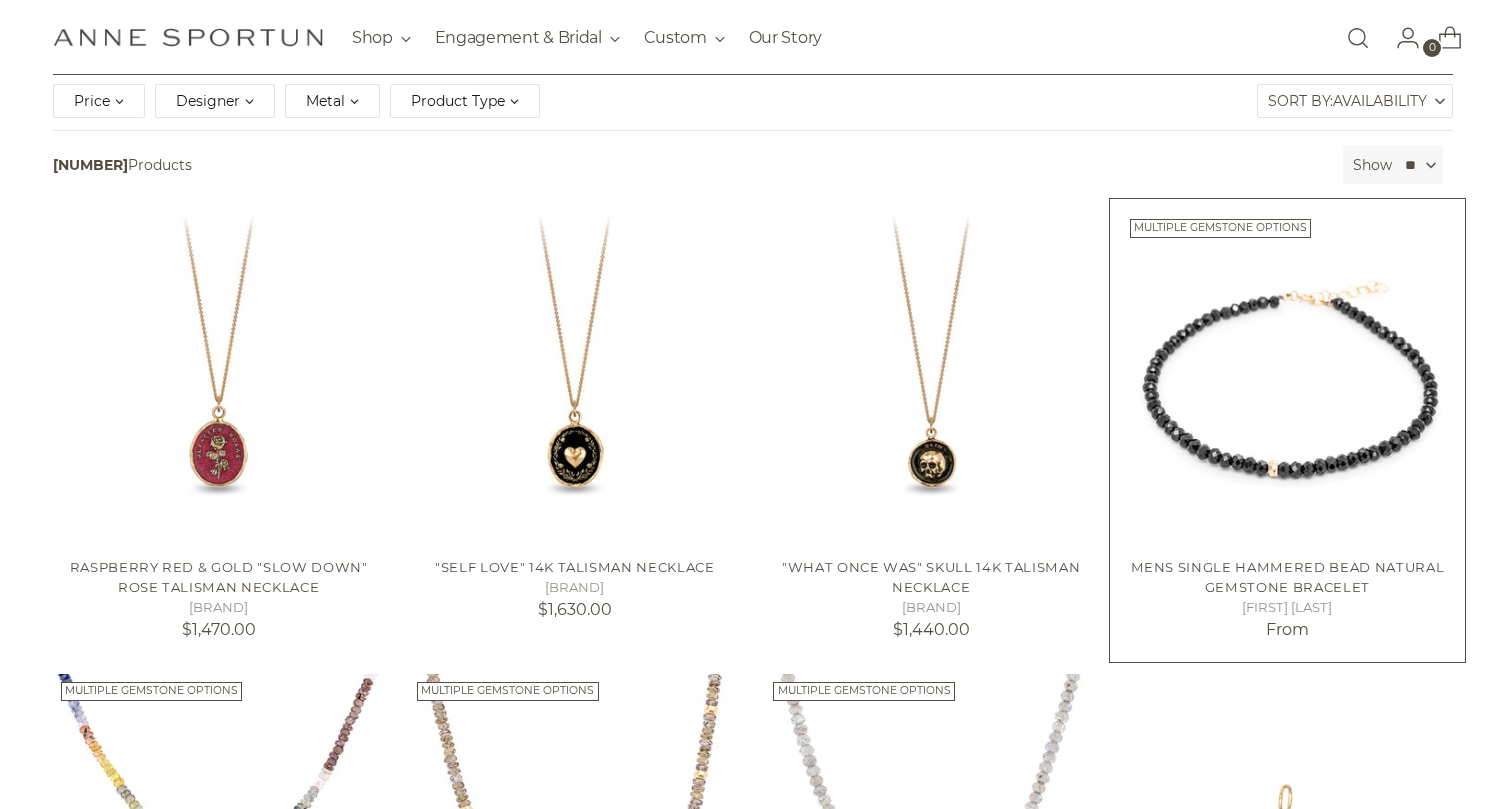 click at bounding box center [0, 0] 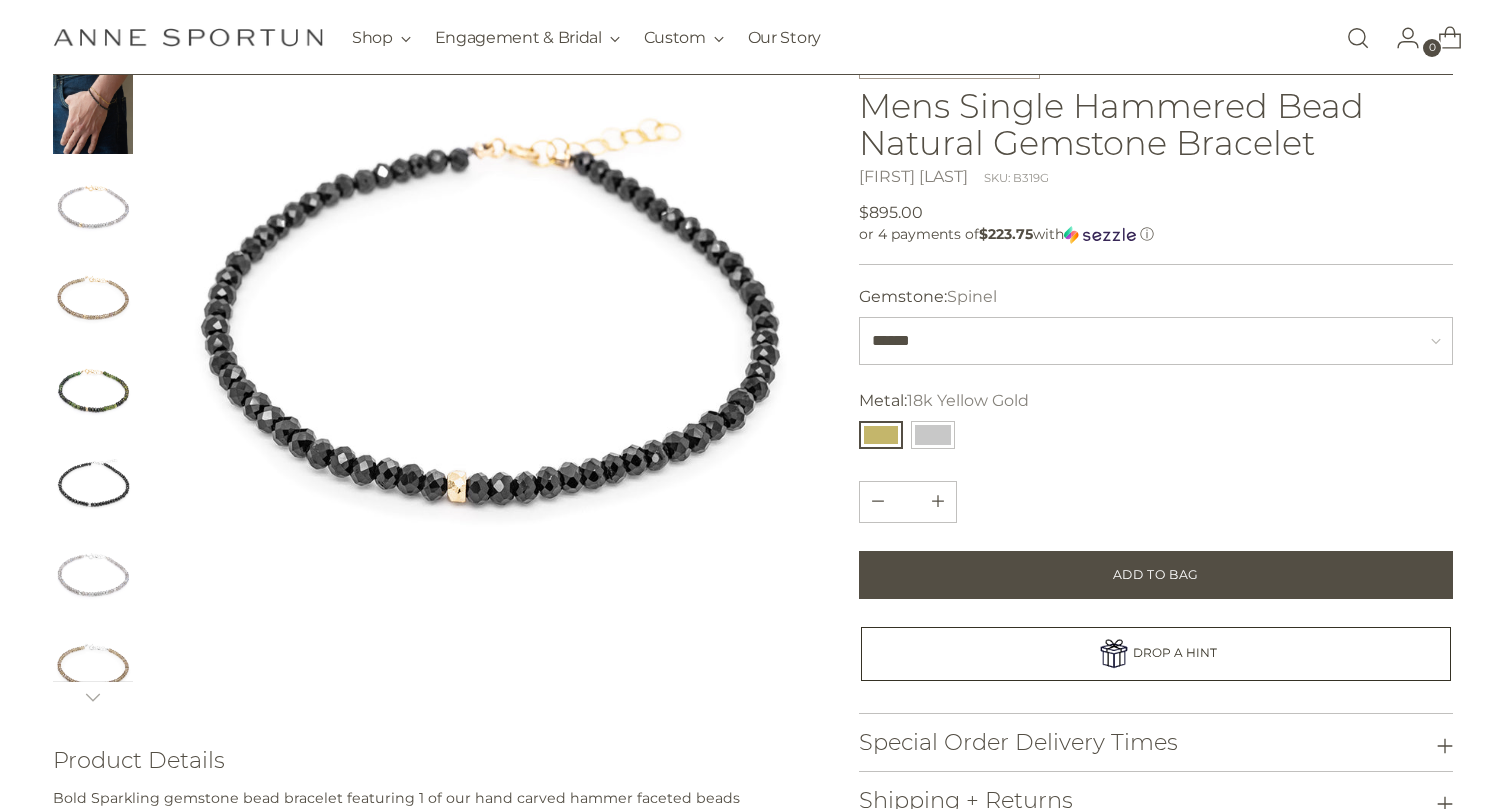 scroll, scrollTop: 0, scrollLeft: 0, axis: both 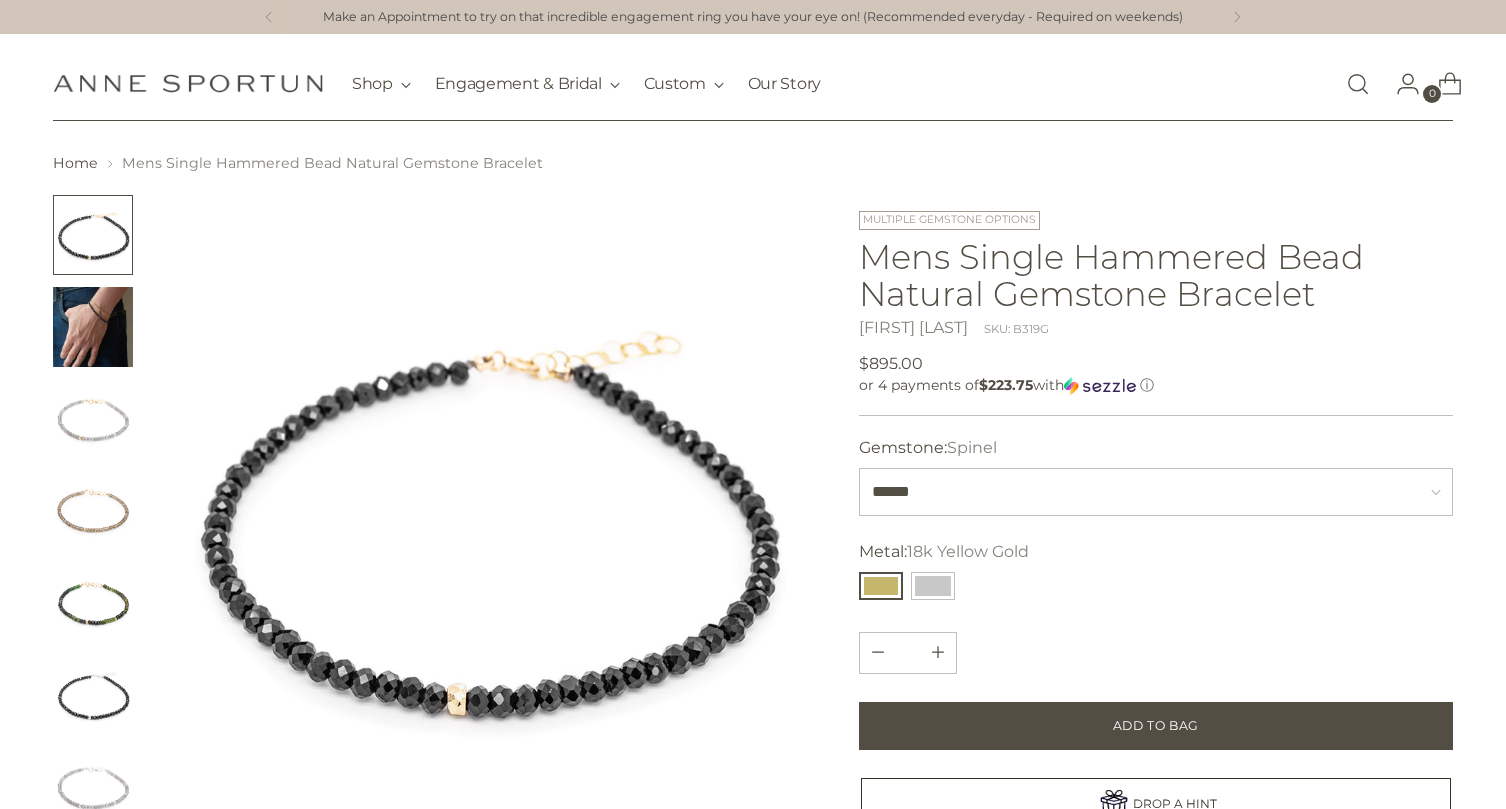 click at bounding box center [93, 327] 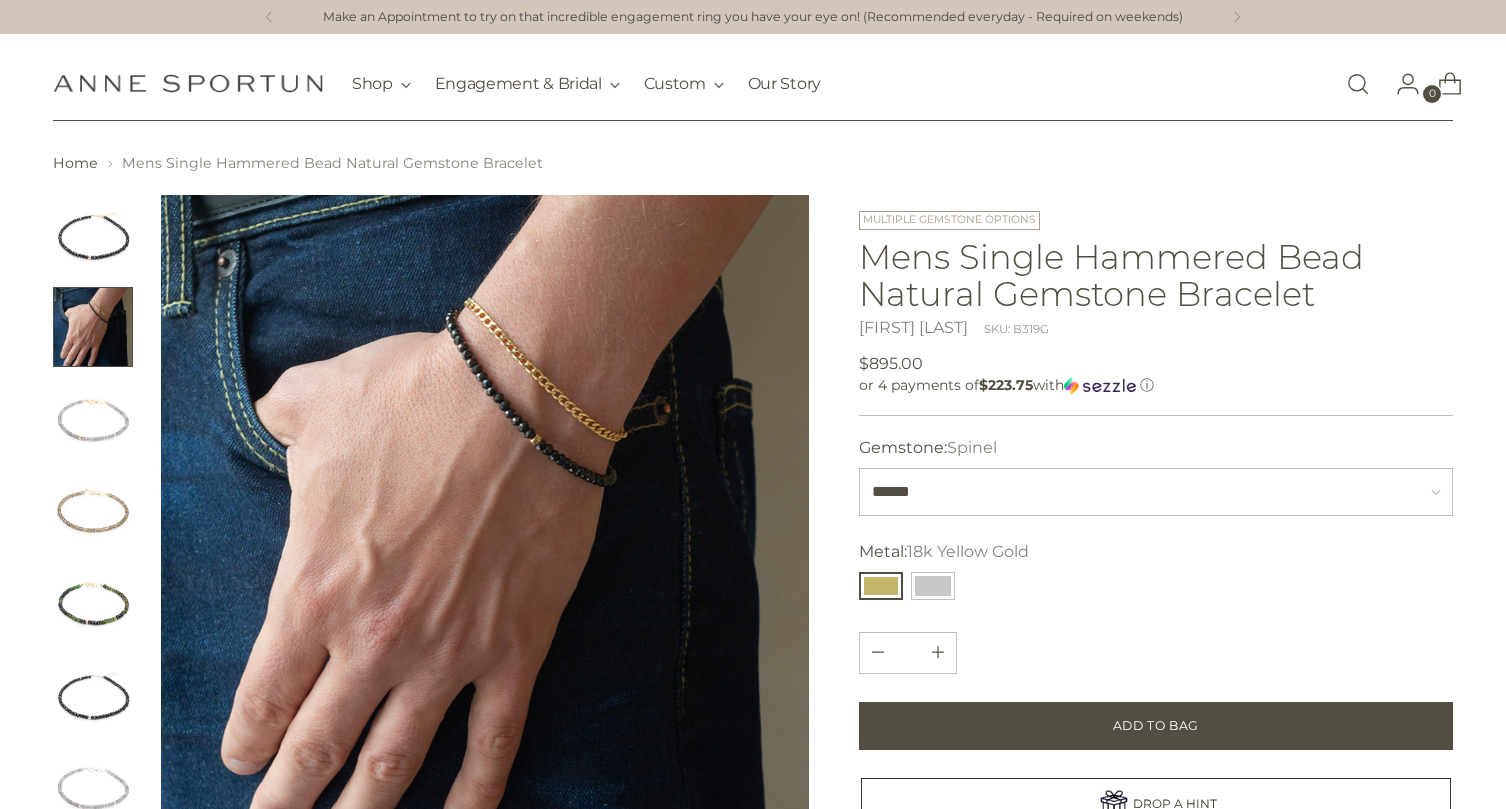 click at bounding box center (93, 419) 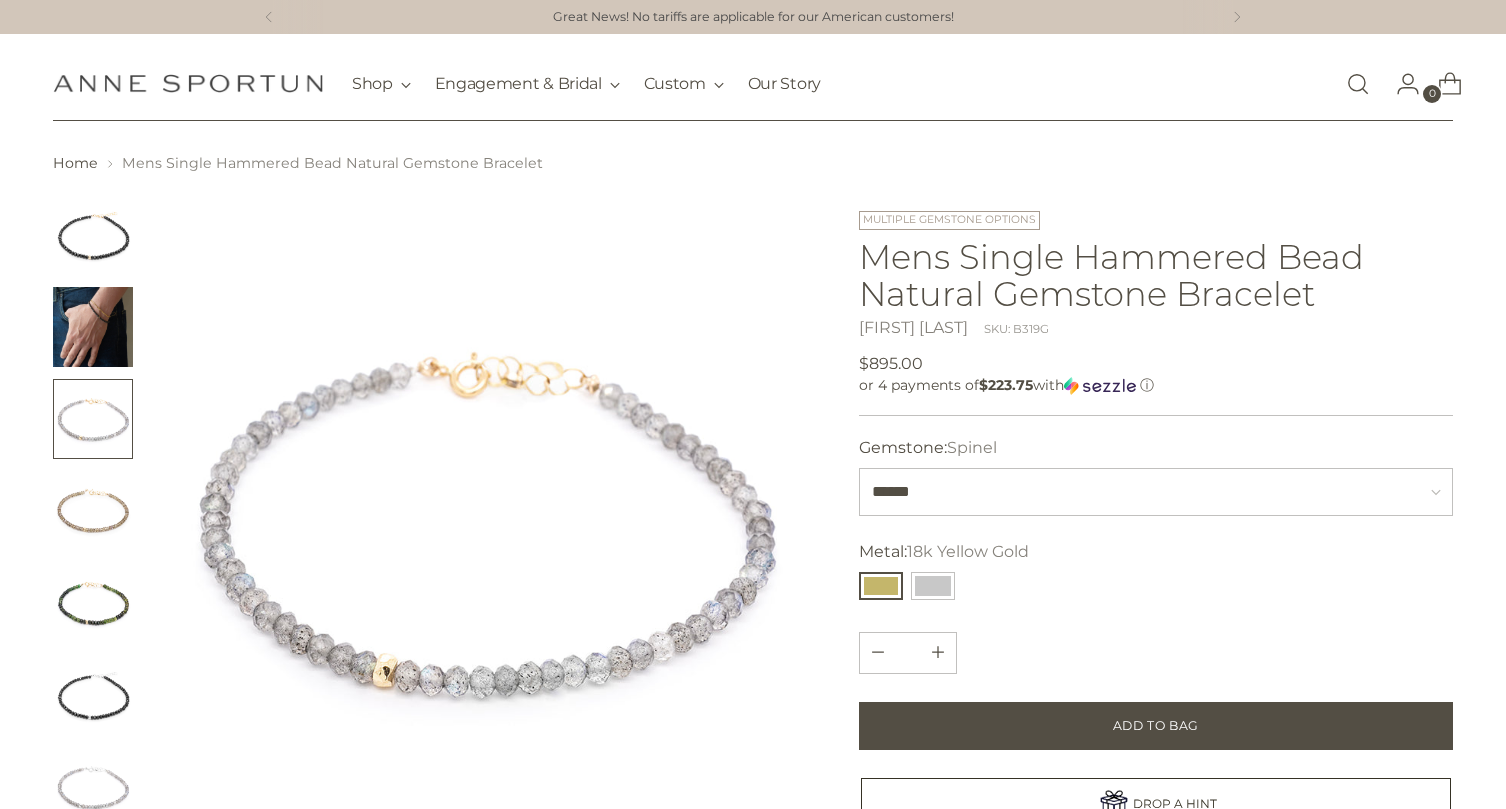 click at bounding box center (93, 511) 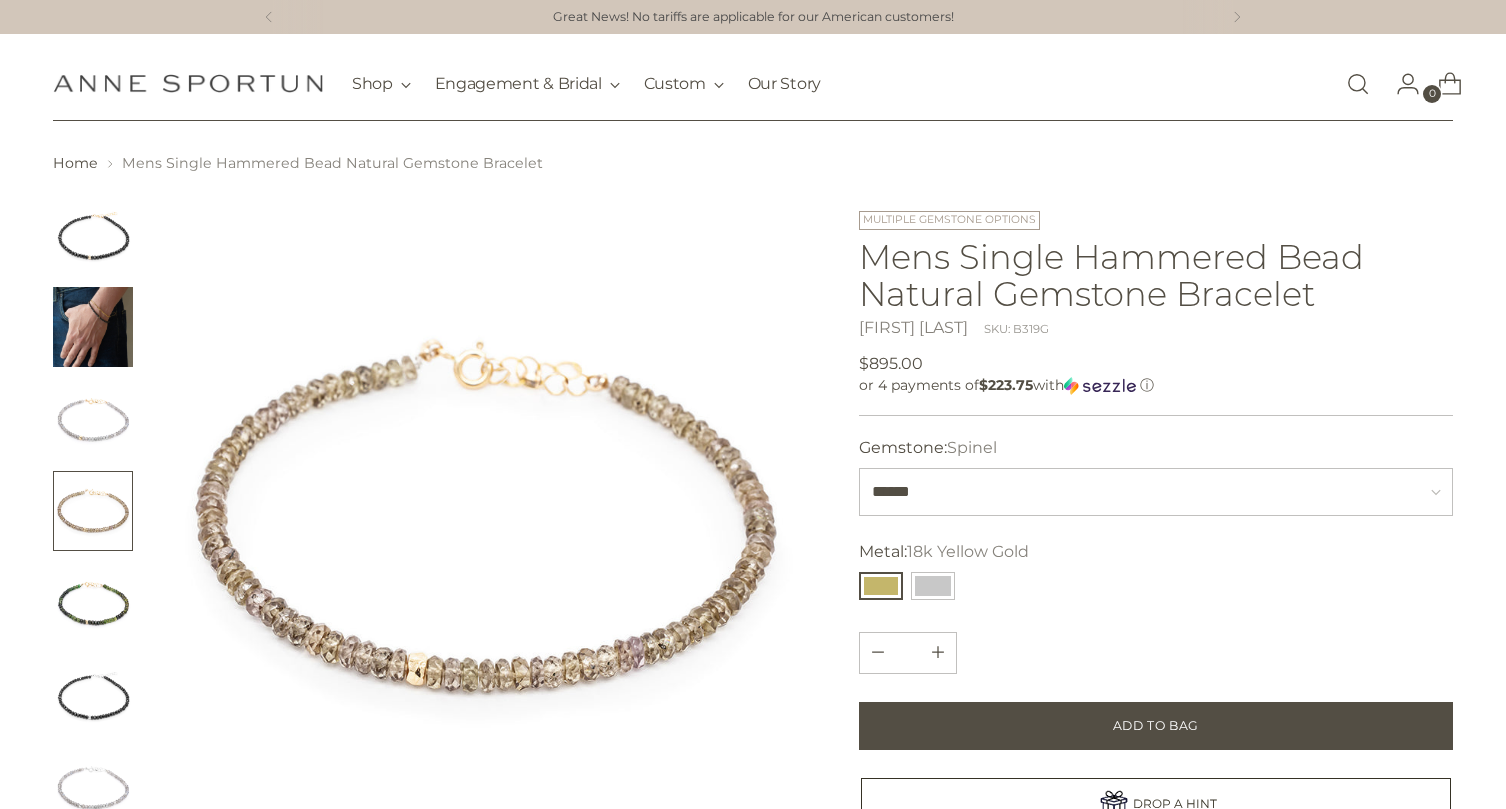 click at bounding box center (93, 603) 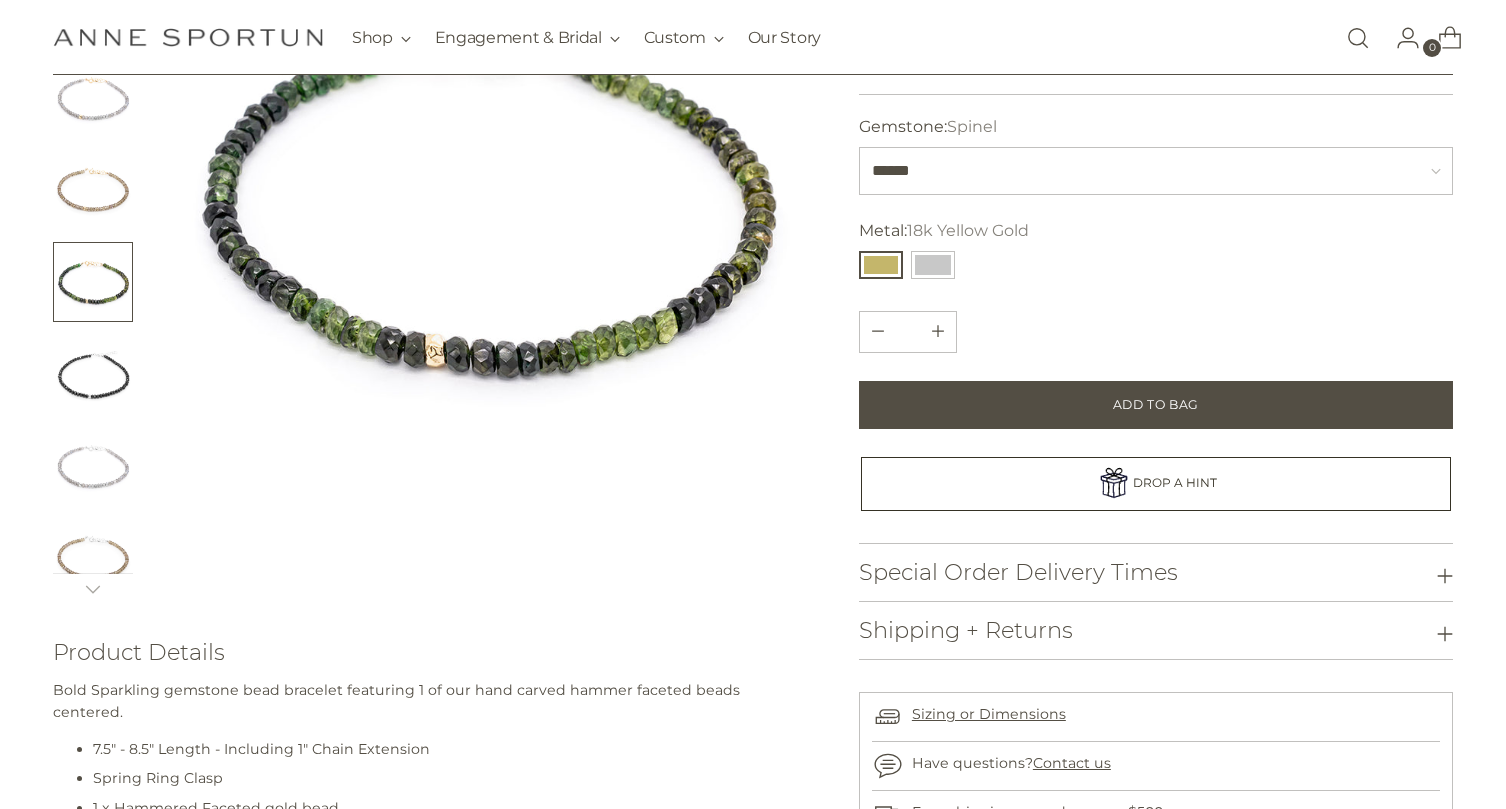 scroll, scrollTop: 323, scrollLeft: 0, axis: vertical 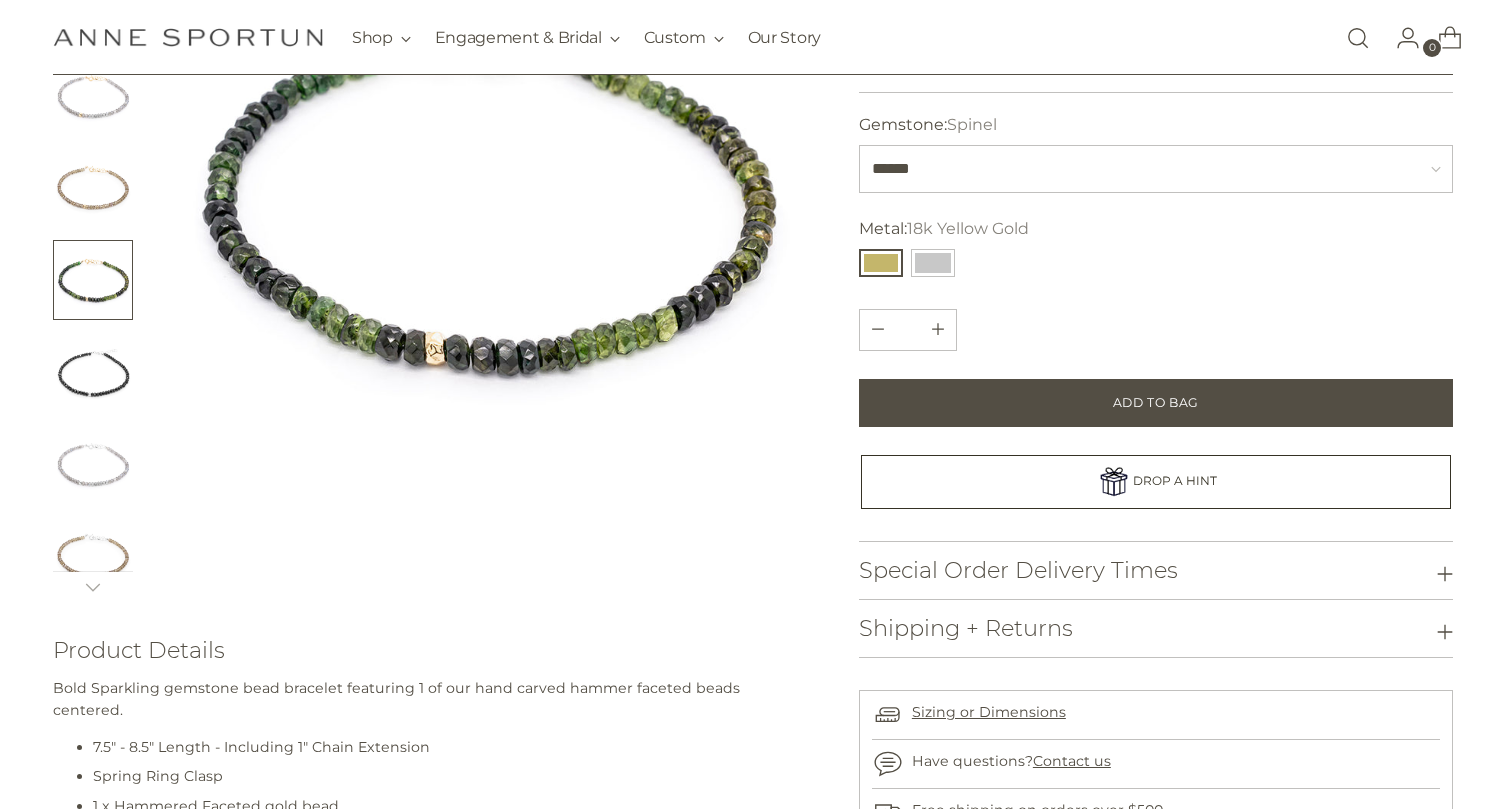 click at bounding box center (93, 556) 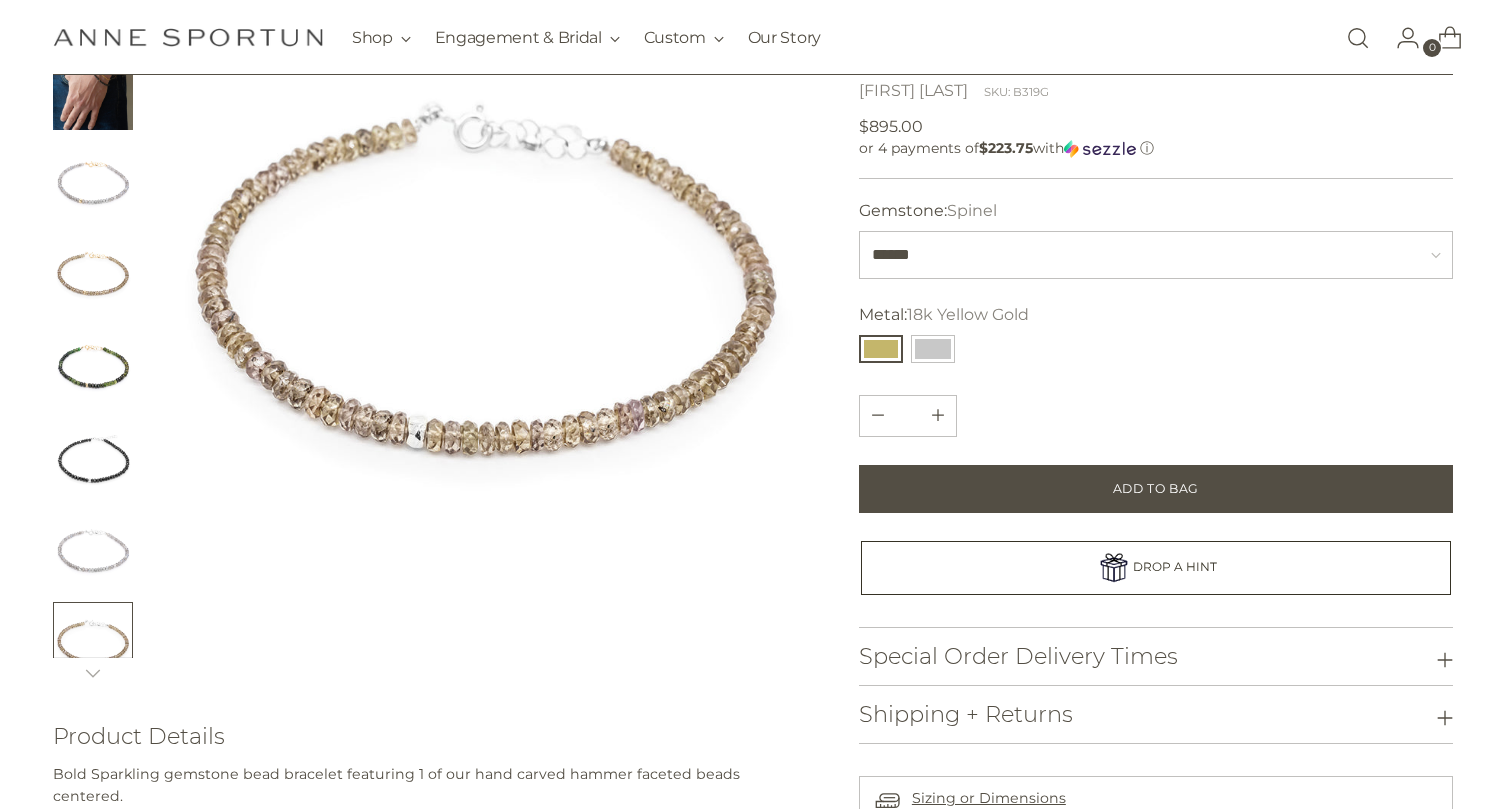 scroll, scrollTop: 239, scrollLeft: 0, axis: vertical 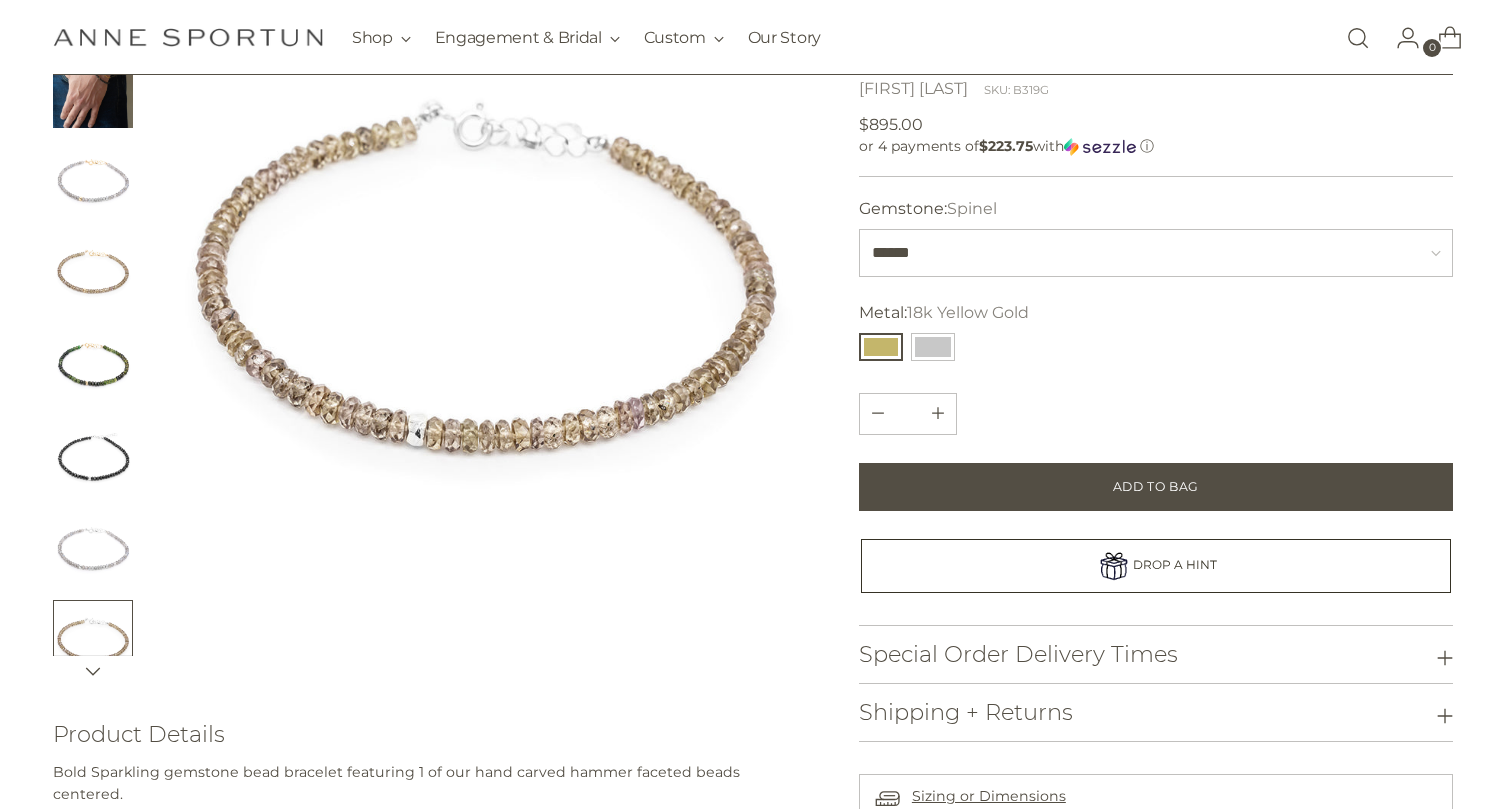 click at bounding box center [93, 671] 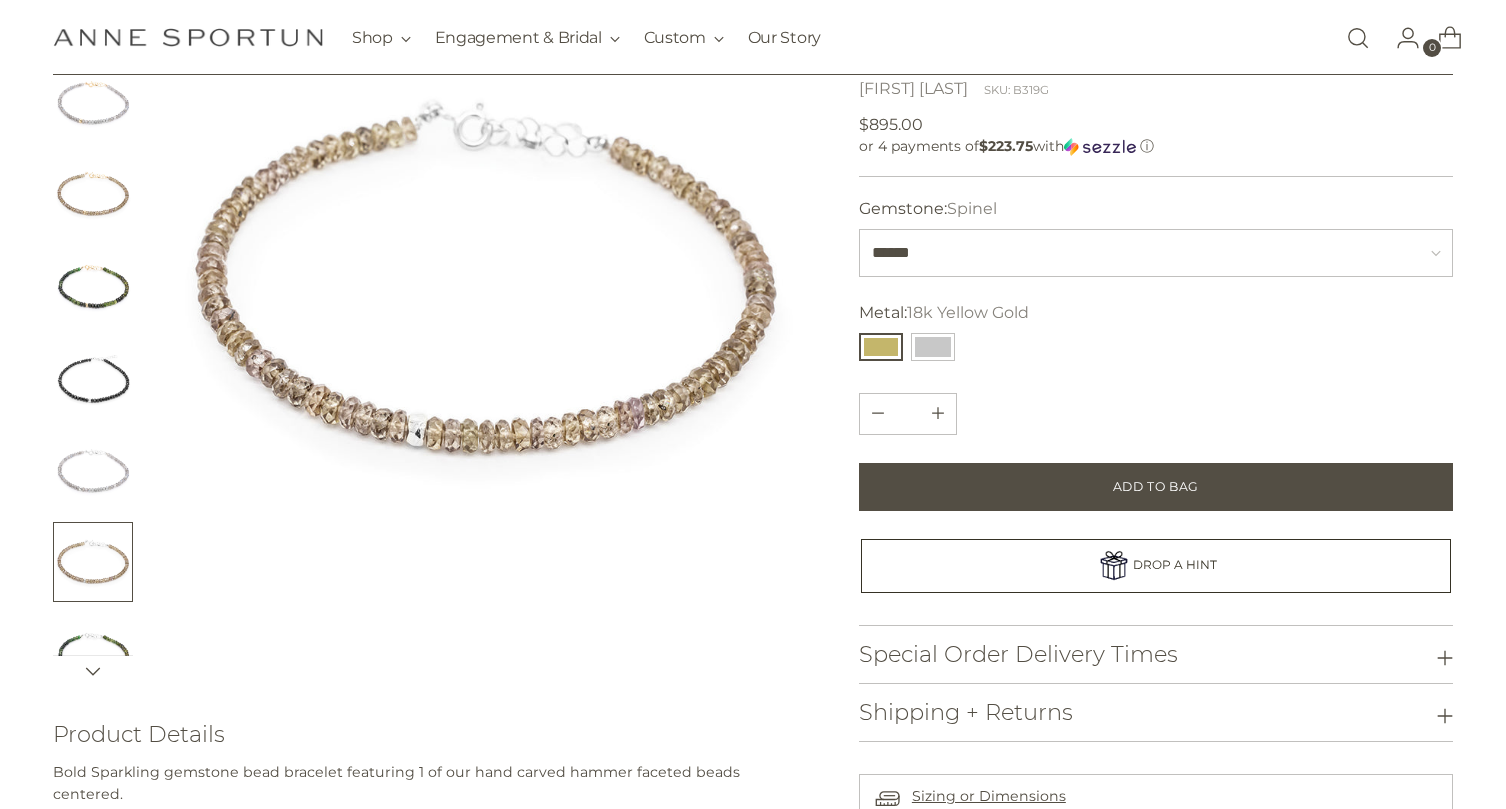scroll, scrollTop: 86, scrollLeft: 0, axis: vertical 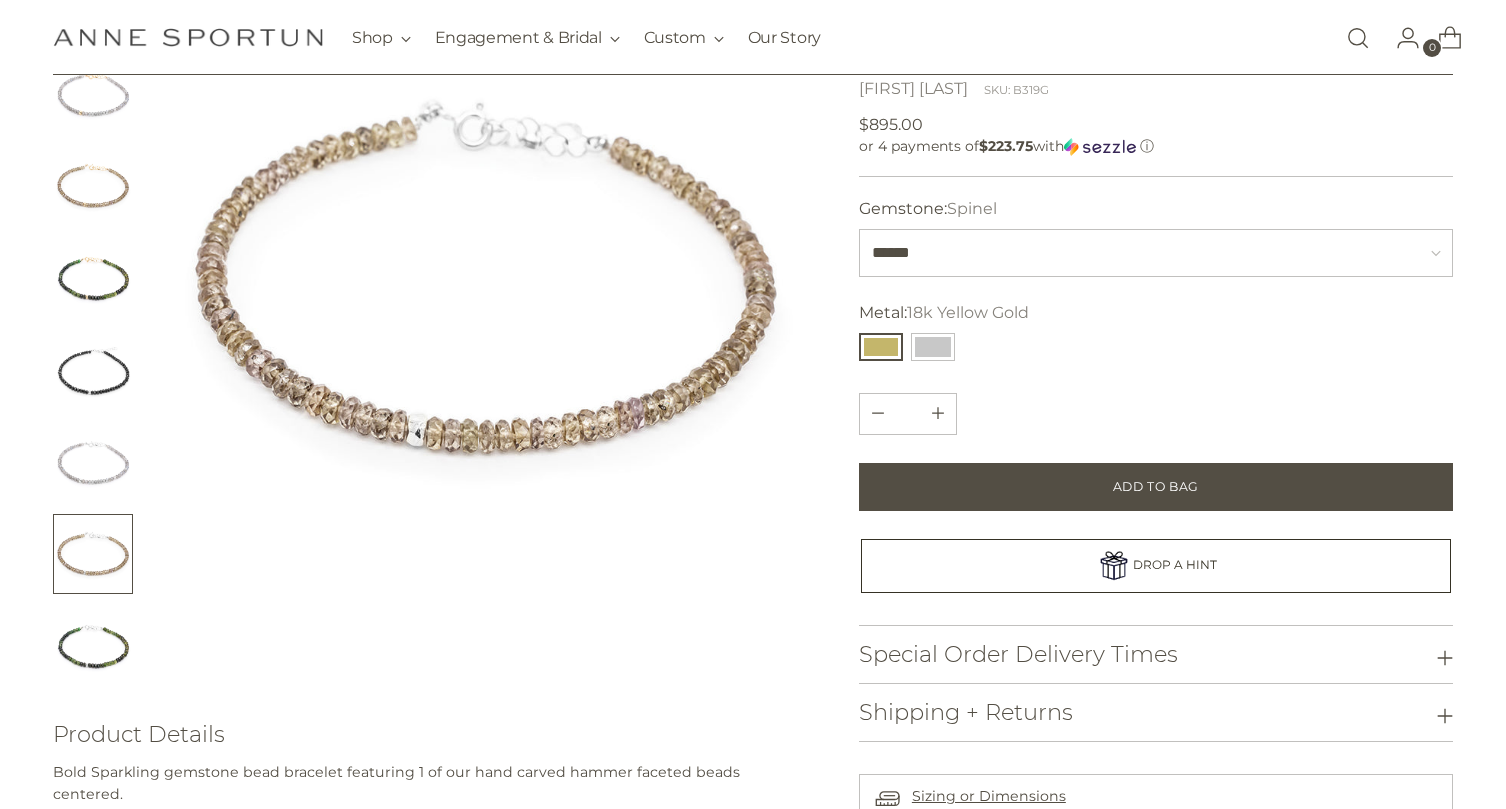 click at bounding box center (93, 646) 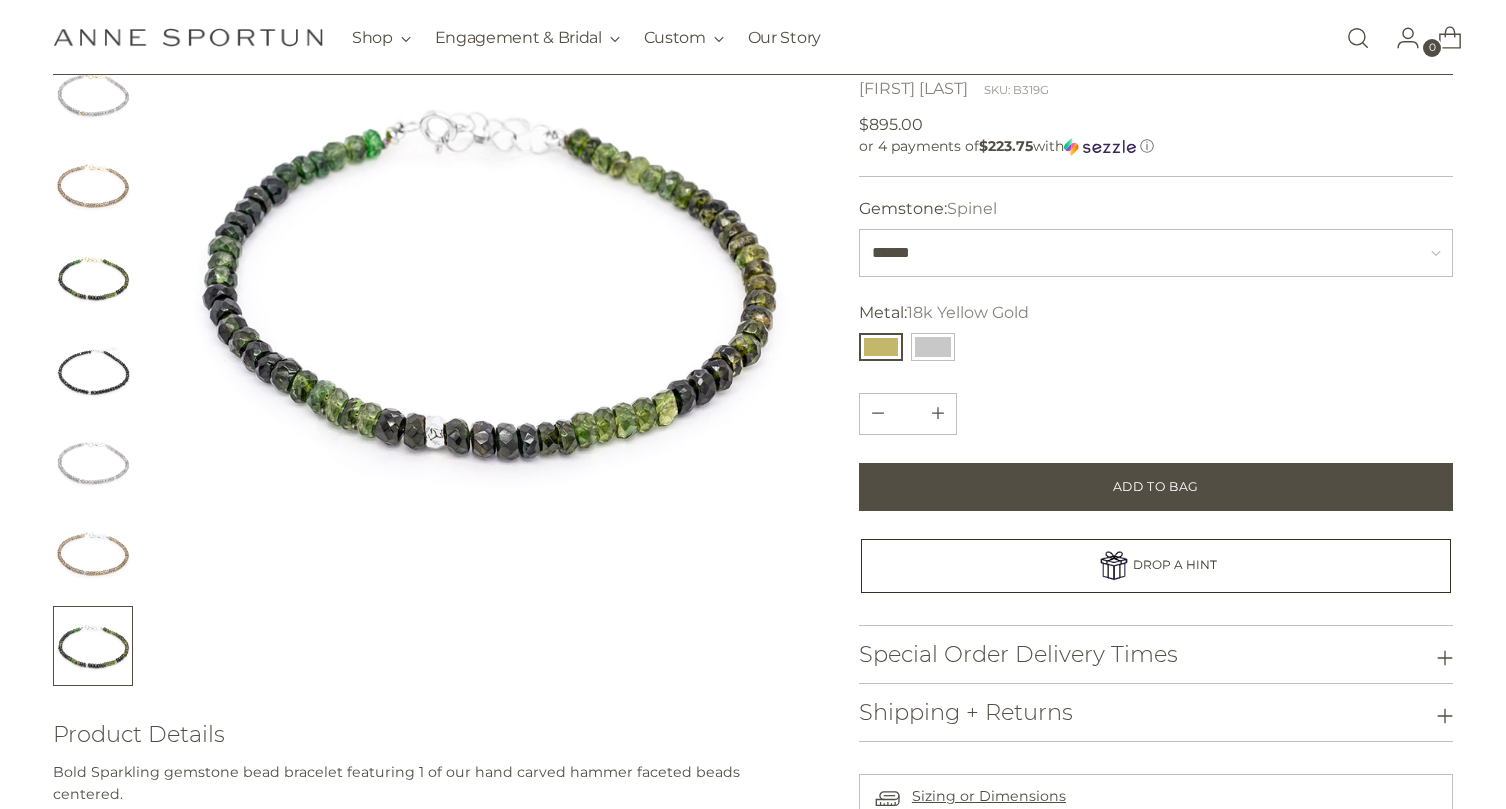 click at bounding box center [93, 462] 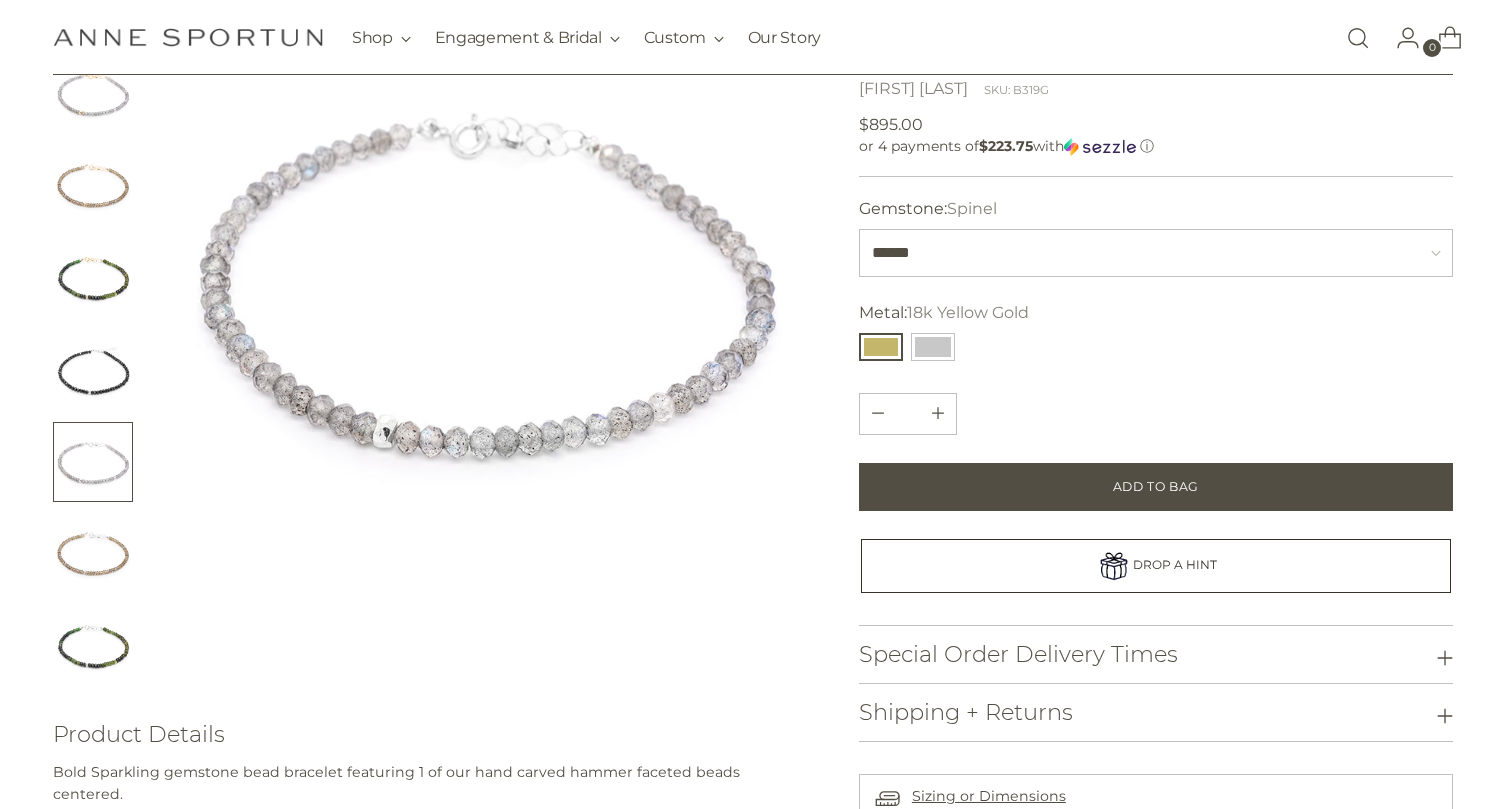 scroll, scrollTop: 0, scrollLeft: 0, axis: both 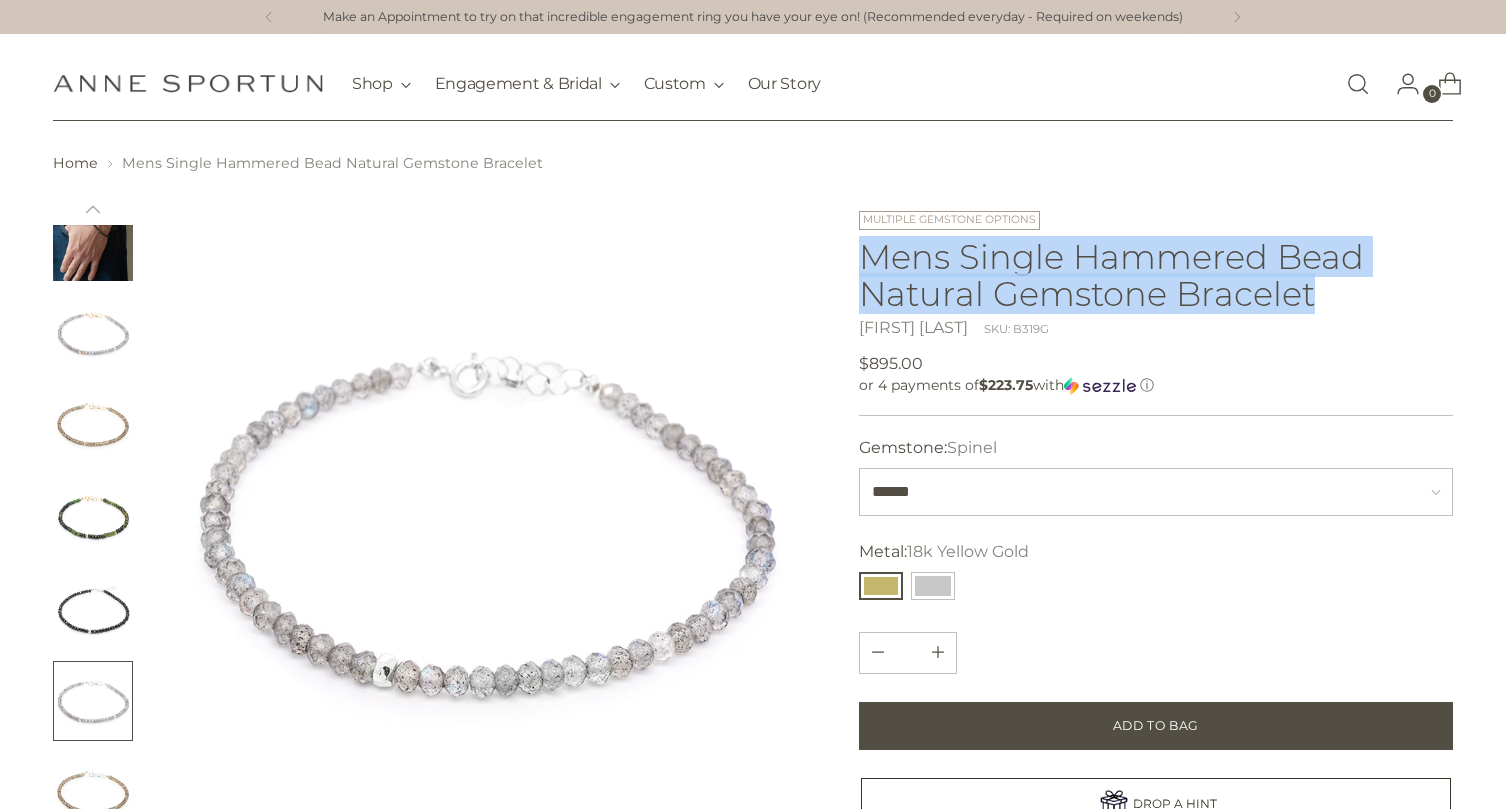 drag, startPoint x: 1309, startPoint y: 290, endPoint x: 865, endPoint y: 256, distance: 445.2999 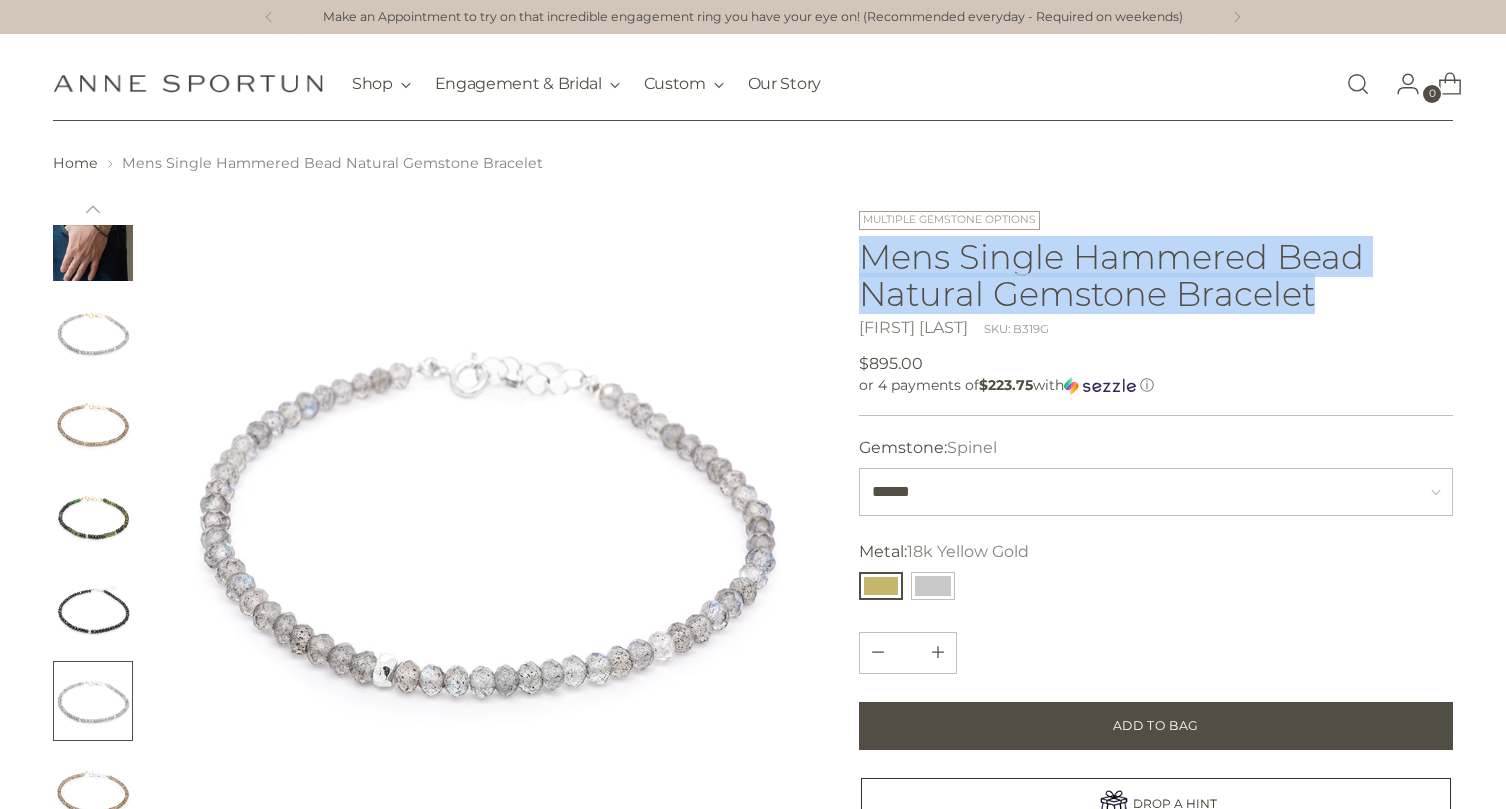 copy on "Mens Single Hammered Bead Natural Gemstone Bracelet" 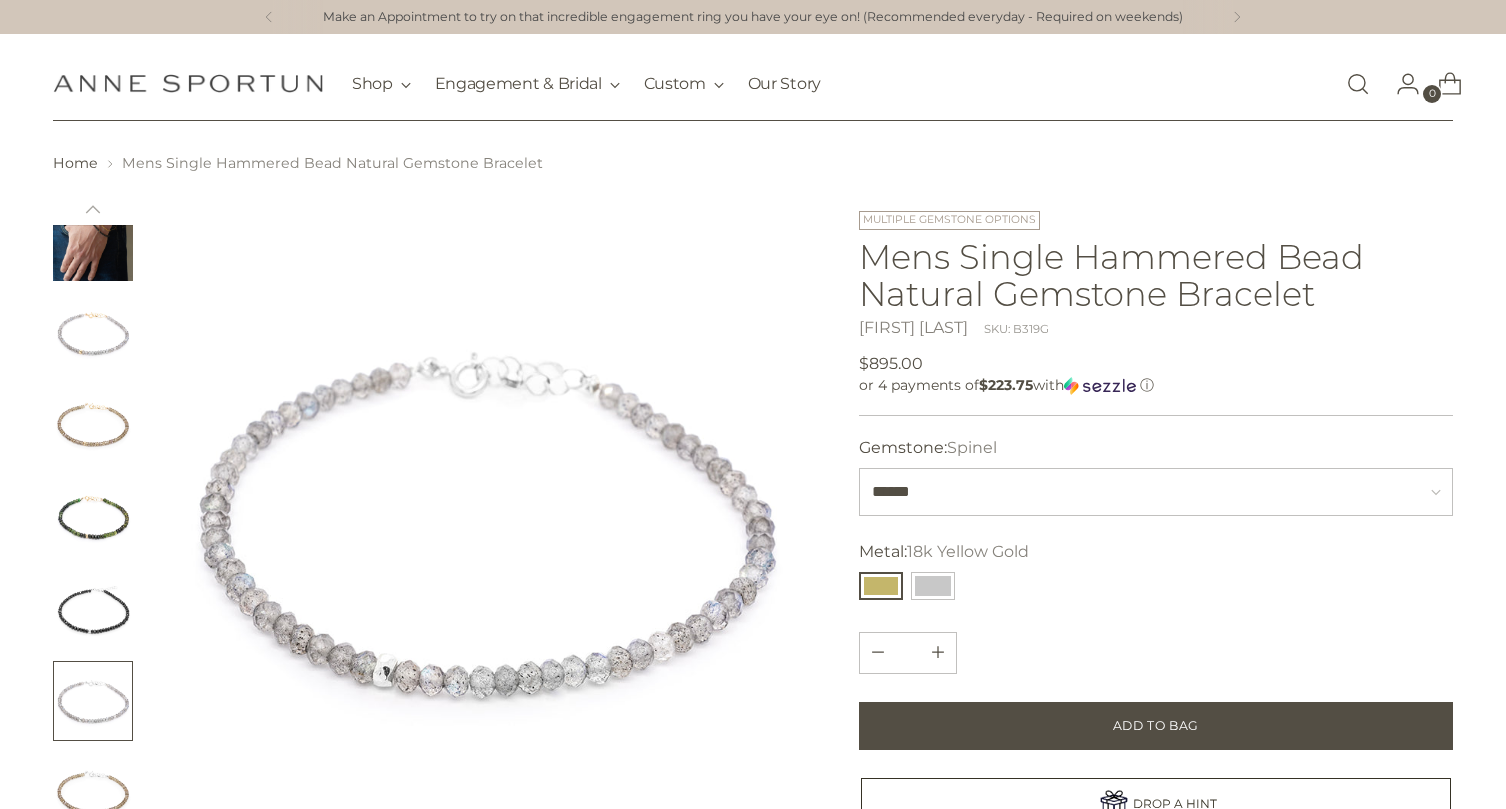 click on "Regular price
$895.00
Unit price
/ per" at bounding box center (1156, 364) 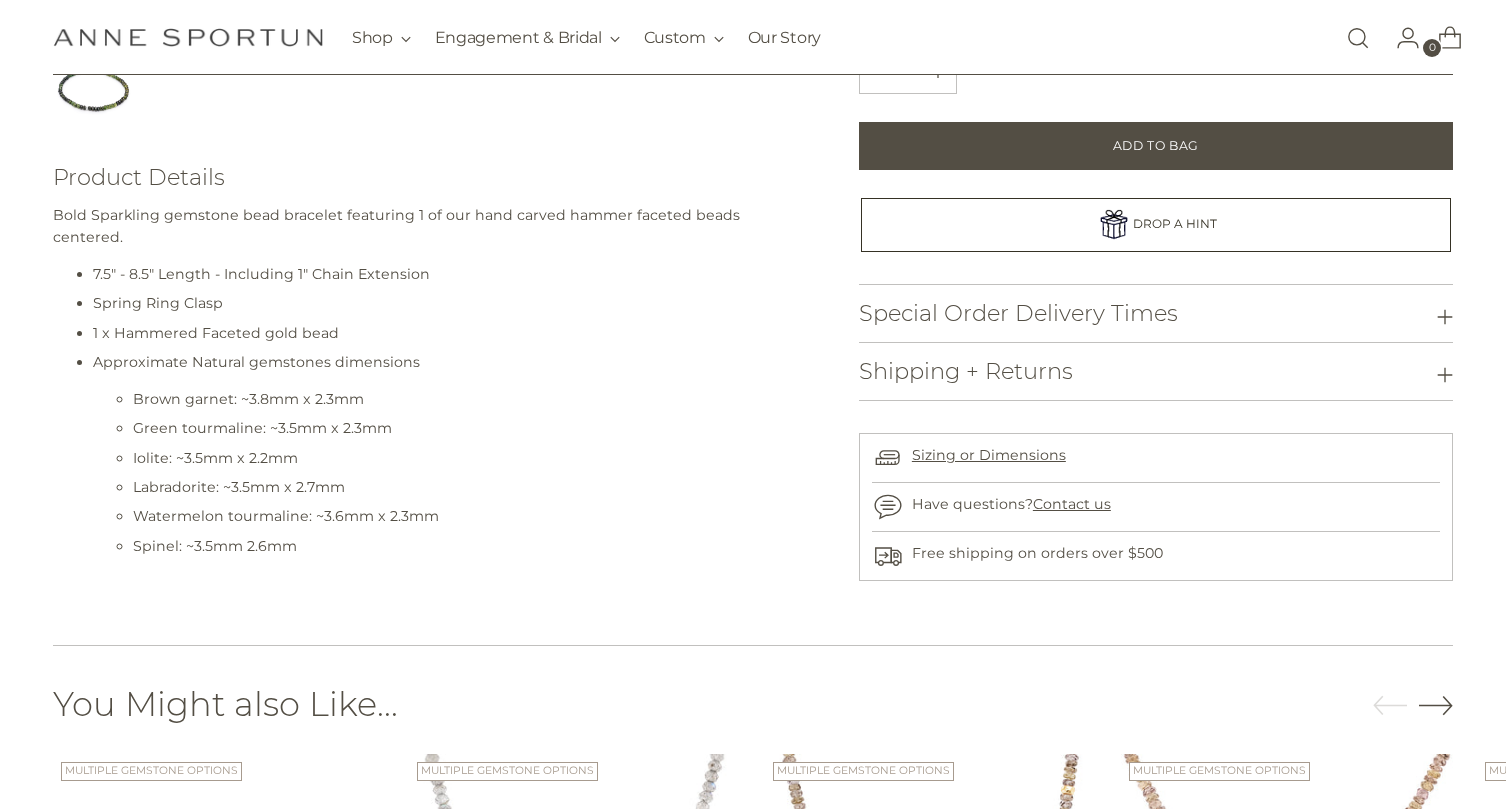 scroll, scrollTop: 801, scrollLeft: 0, axis: vertical 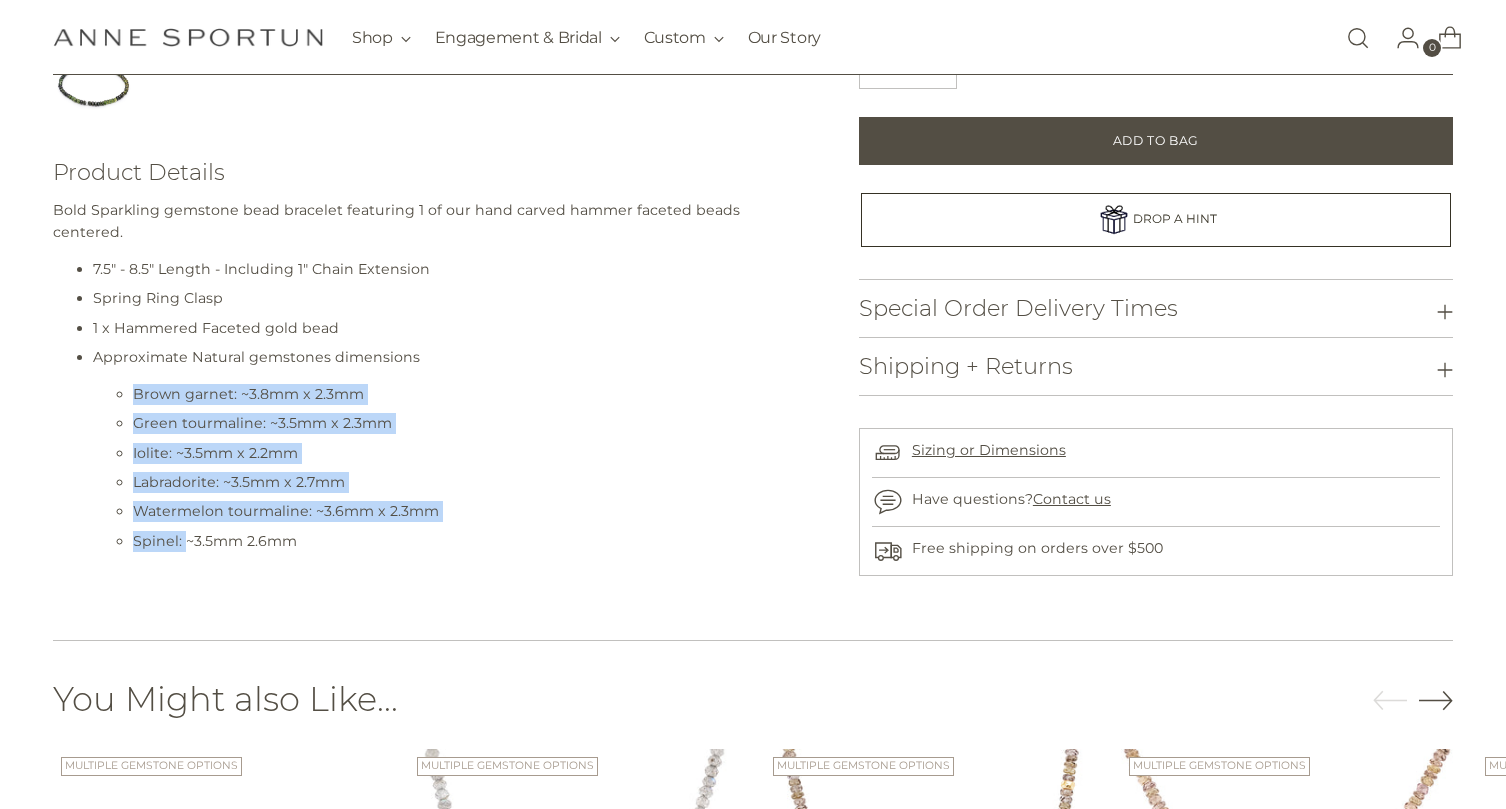 drag, startPoint x: 183, startPoint y: 523, endPoint x: 103, endPoint y: 371, distance: 171.76729 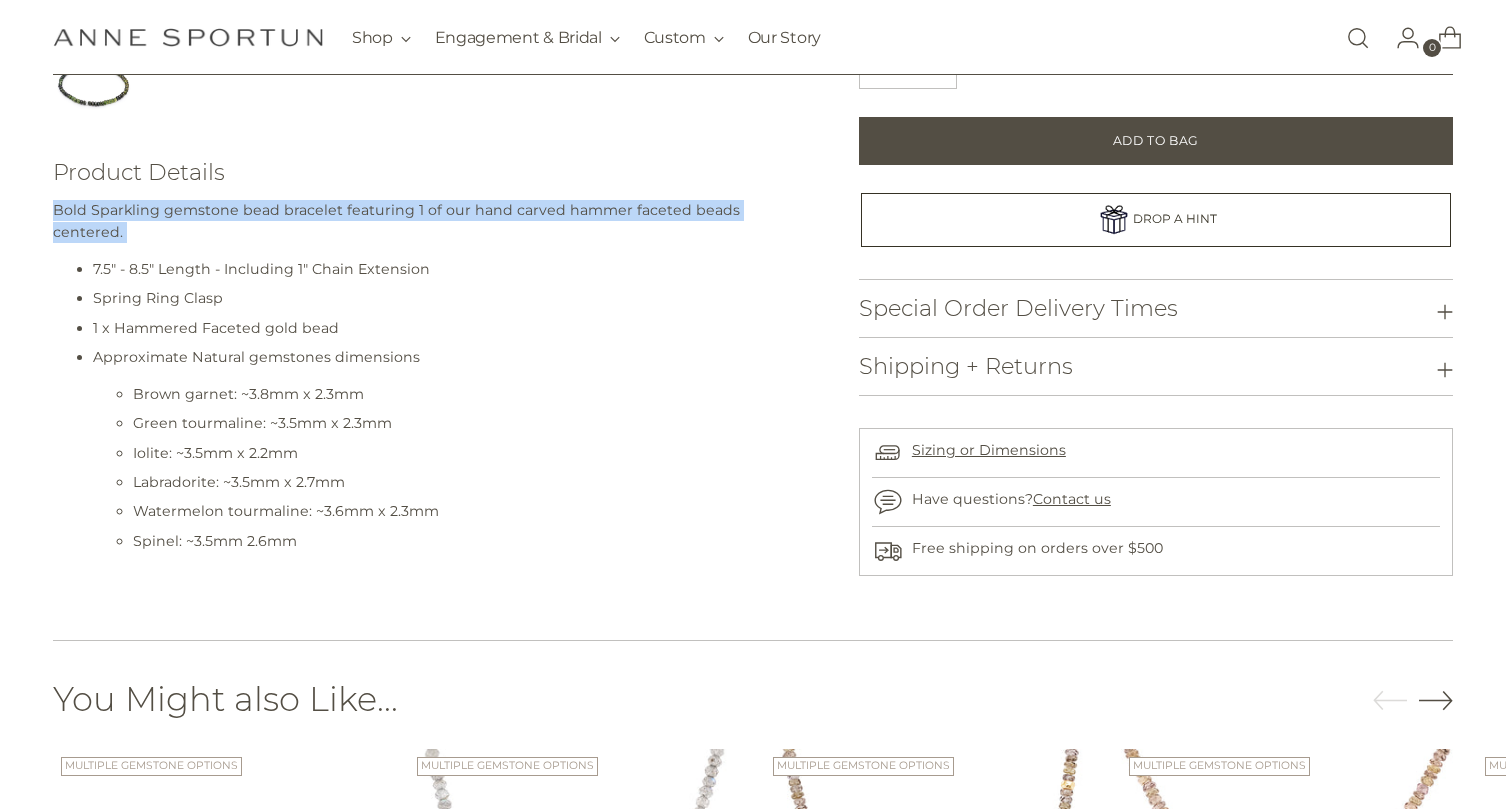 drag, startPoint x: 51, startPoint y: 210, endPoint x: 798, endPoint y: 222, distance: 747.0964 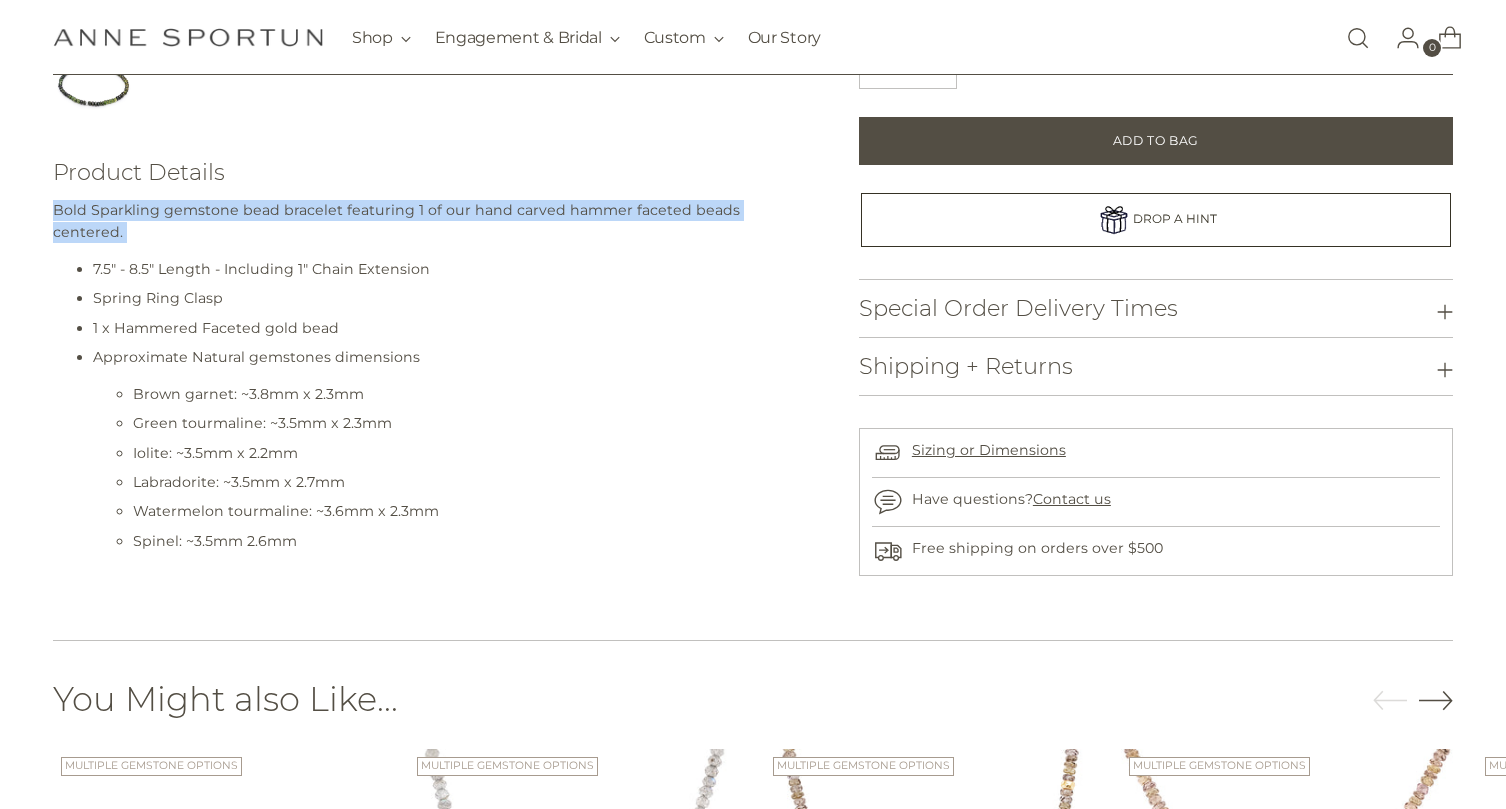 click on "Home
Mens Single Hammered Bead Natural Gemstone Bracelet" at bounding box center [752, -36] 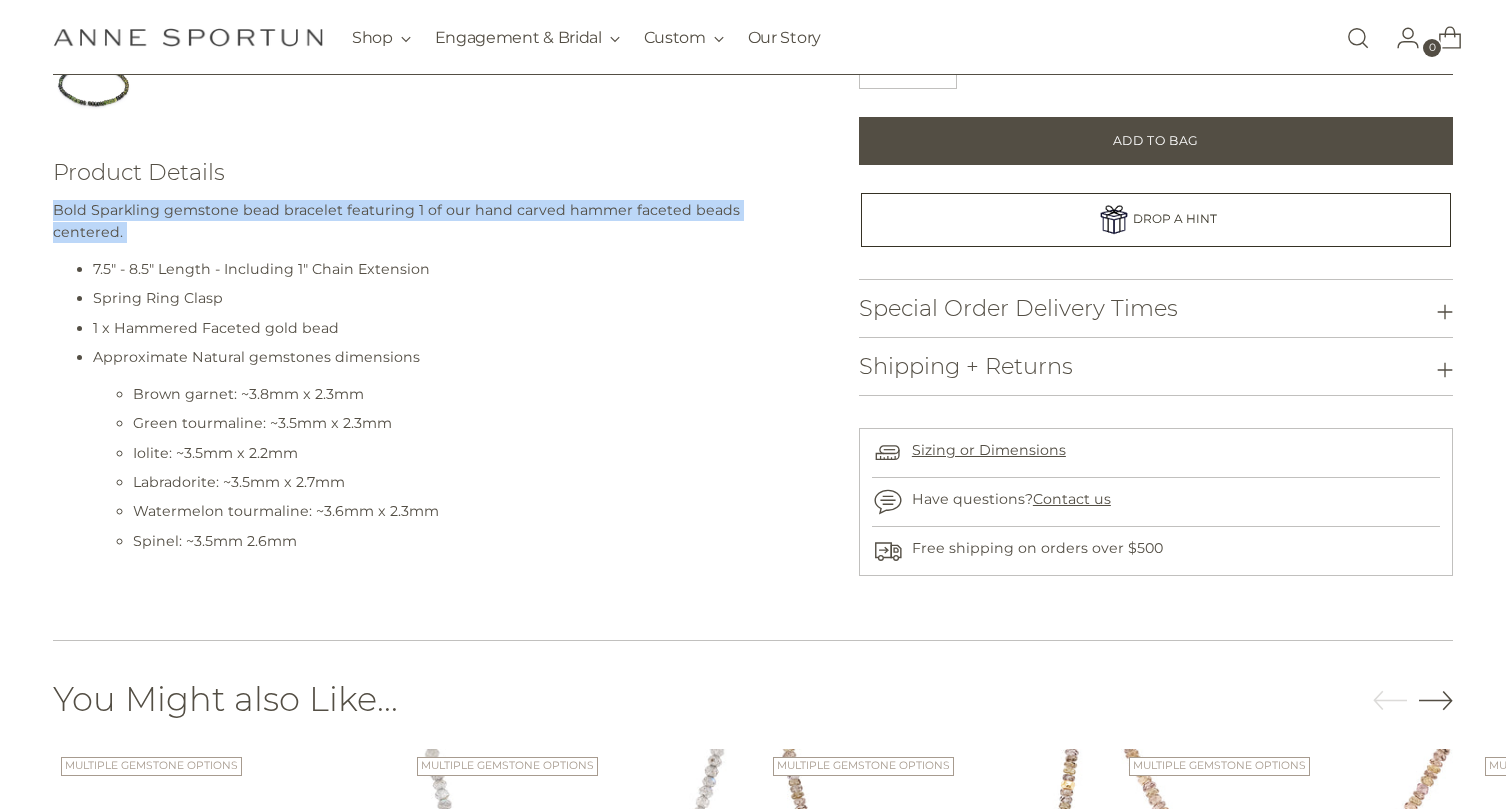 copy on "Bold Sparkling gemstone bead bracelet featuring 1 of our hand carved hammer faceted beads centered." 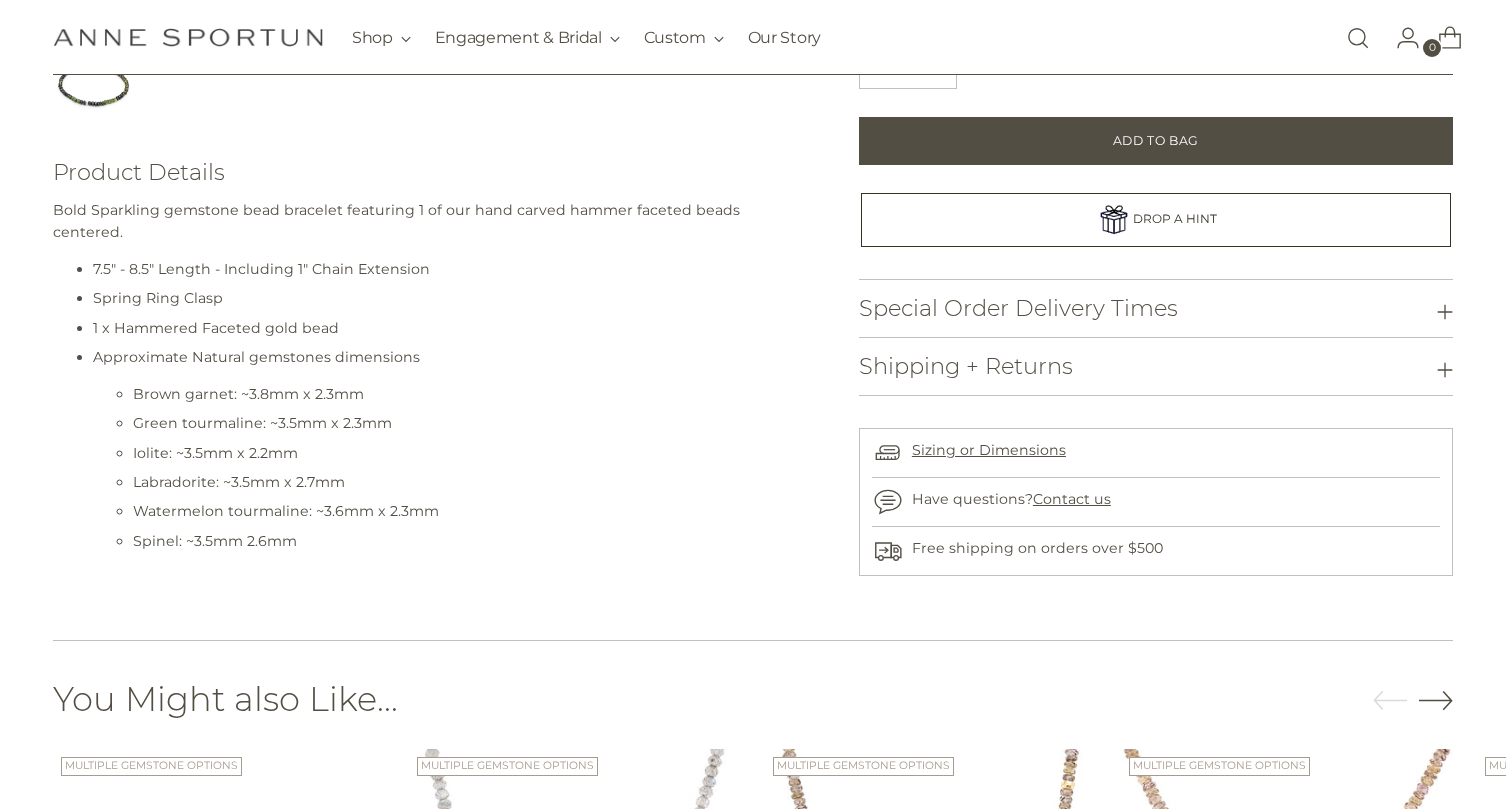 click on "Iolite: ~3.5mm x 2.2mm" at bounding box center (471, 453) 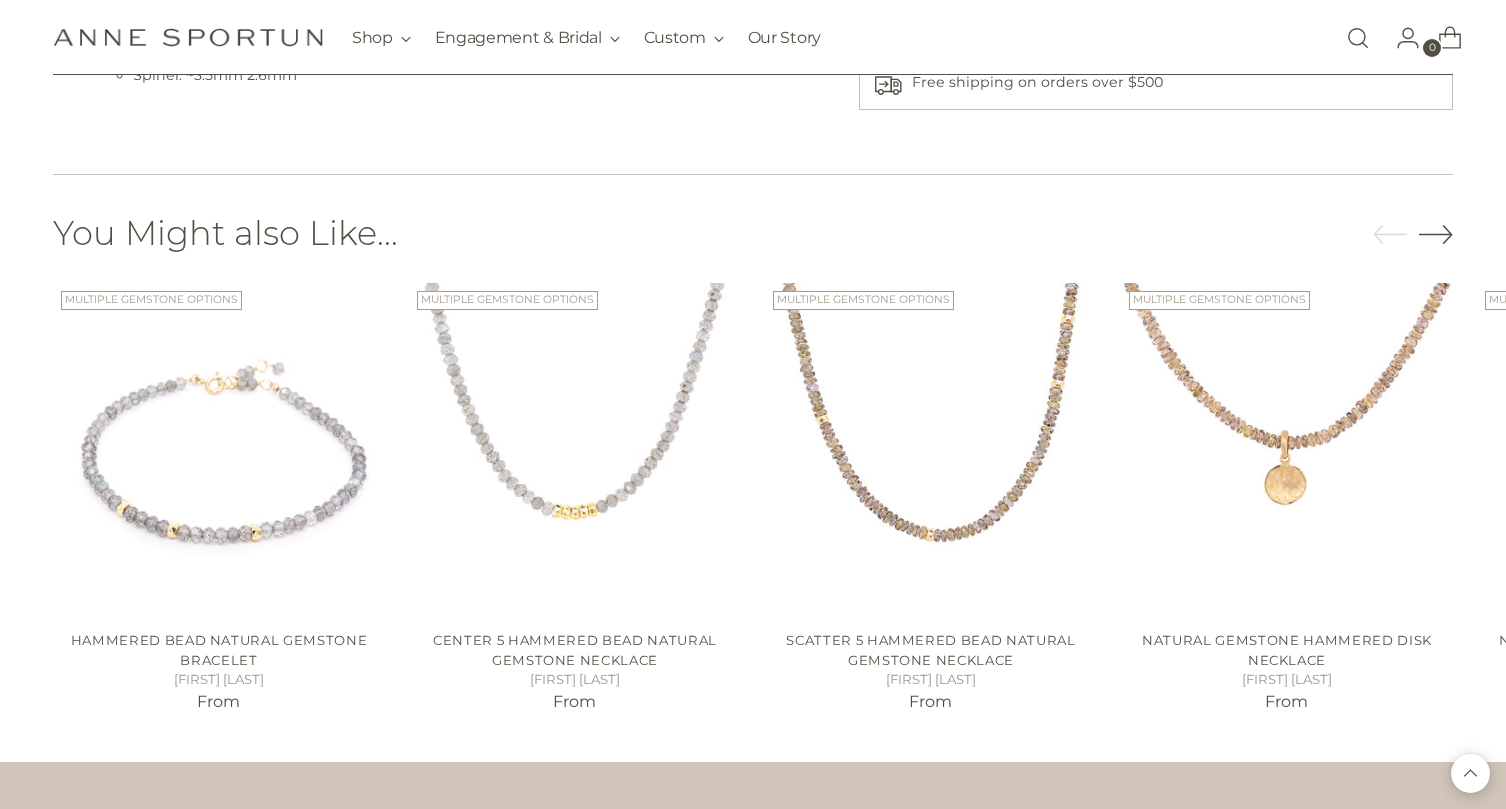 scroll, scrollTop: 0, scrollLeft: 0, axis: both 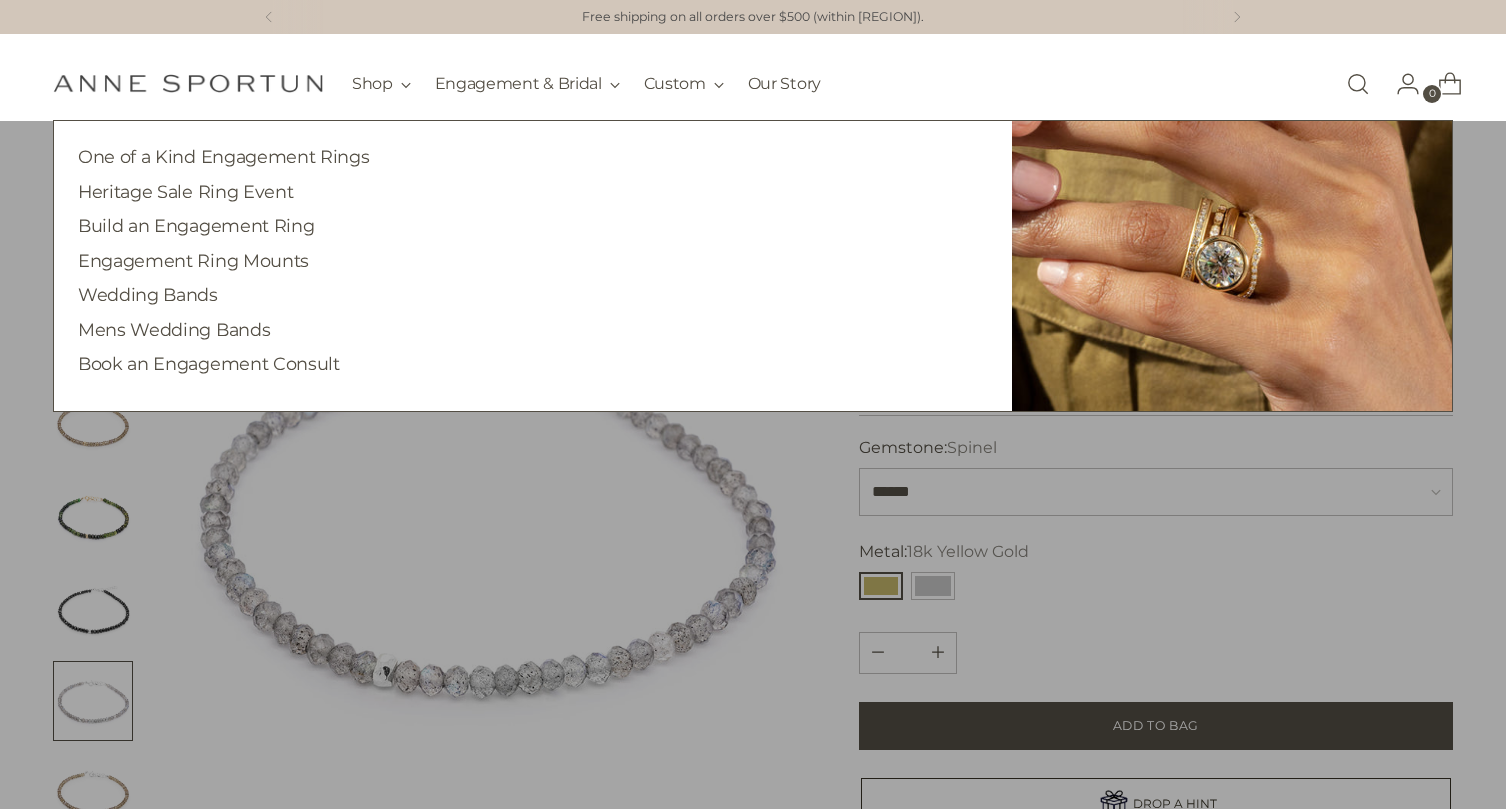 click on "One of a Kind Engagement Rings" at bounding box center (533, 157) 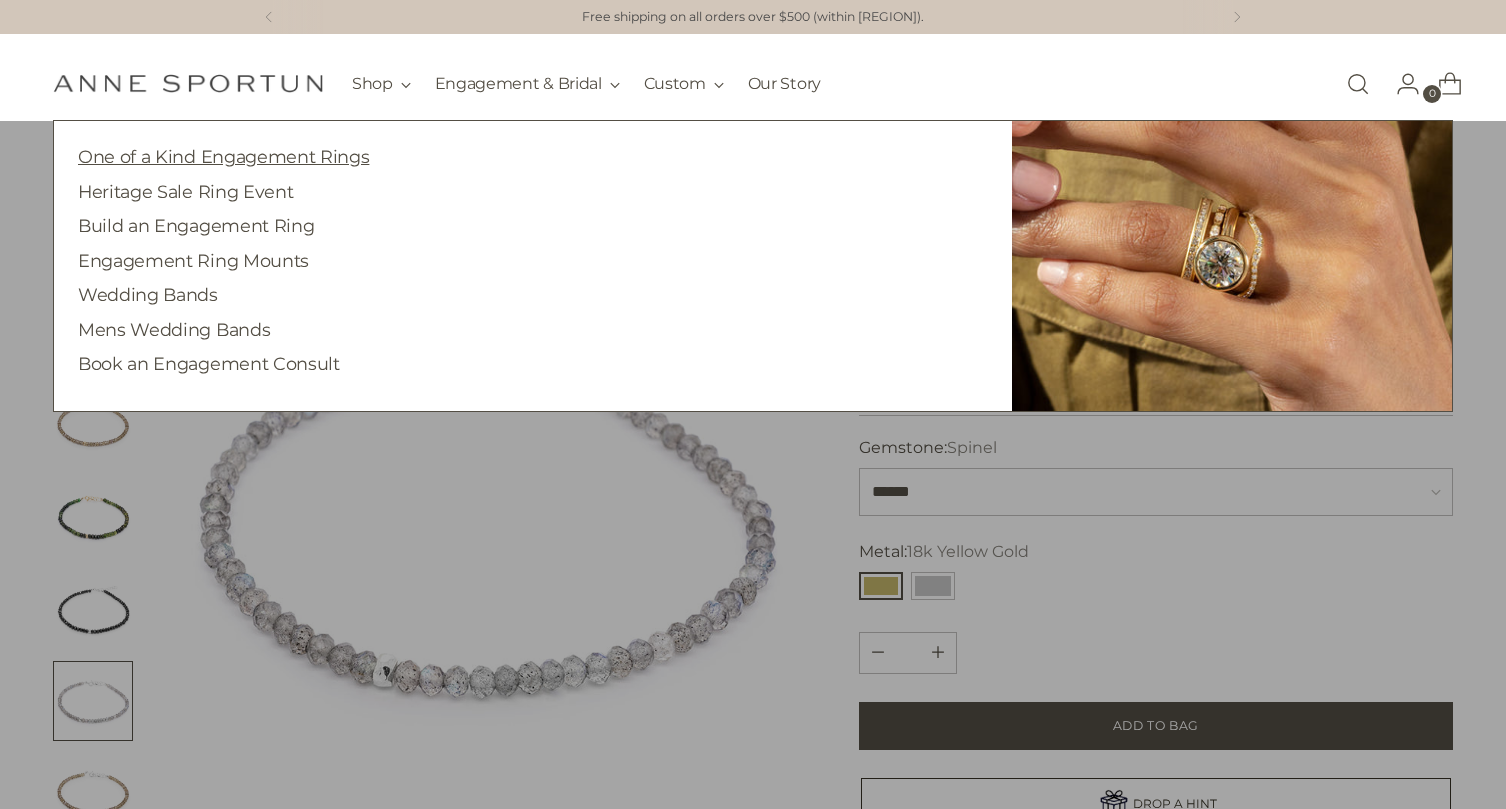 click on "One of a Kind Engagement Rings" at bounding box center [223, 156] 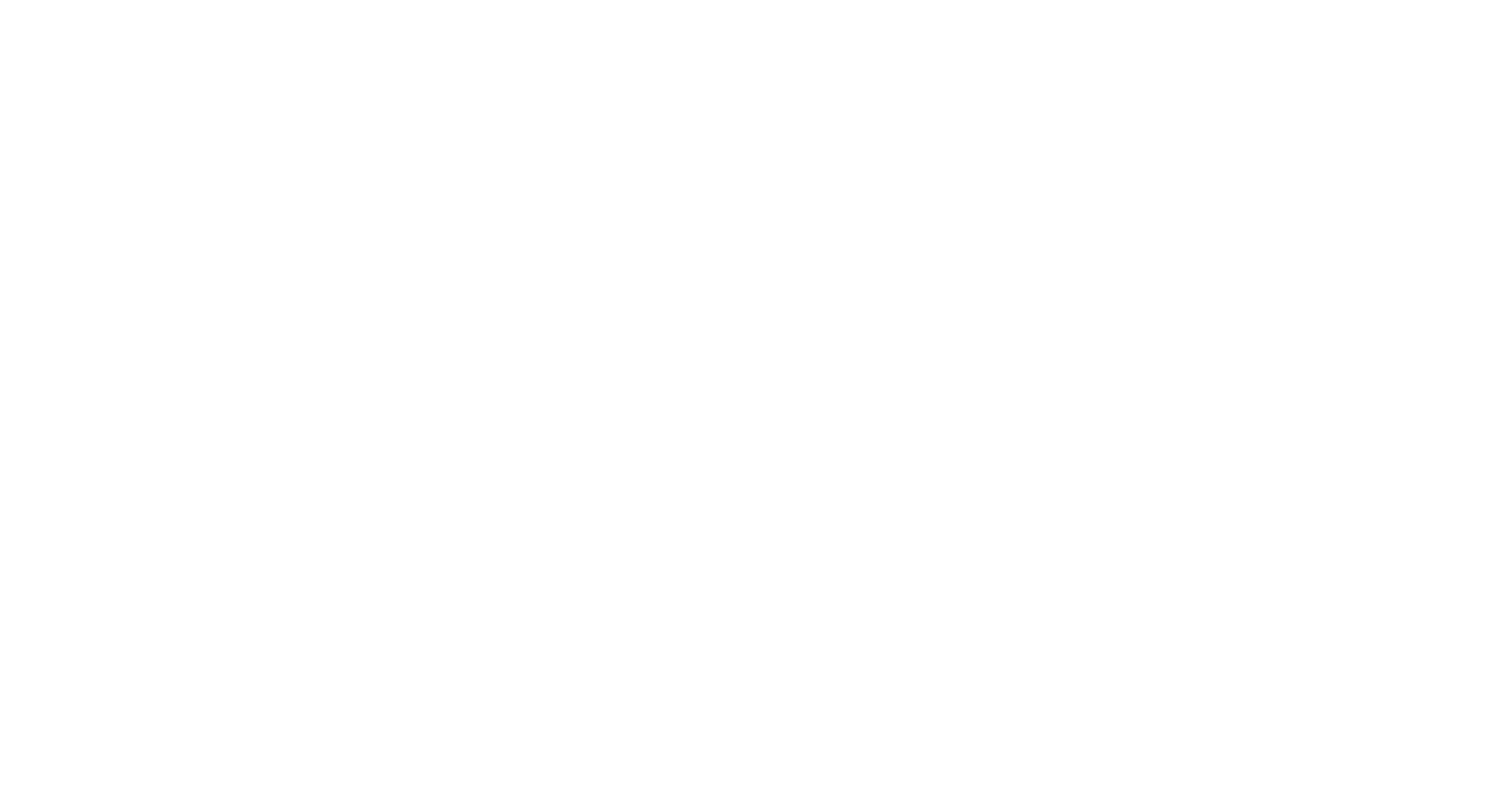 scroll, scrollTop: 0, scrollLeft: 0, axis: both 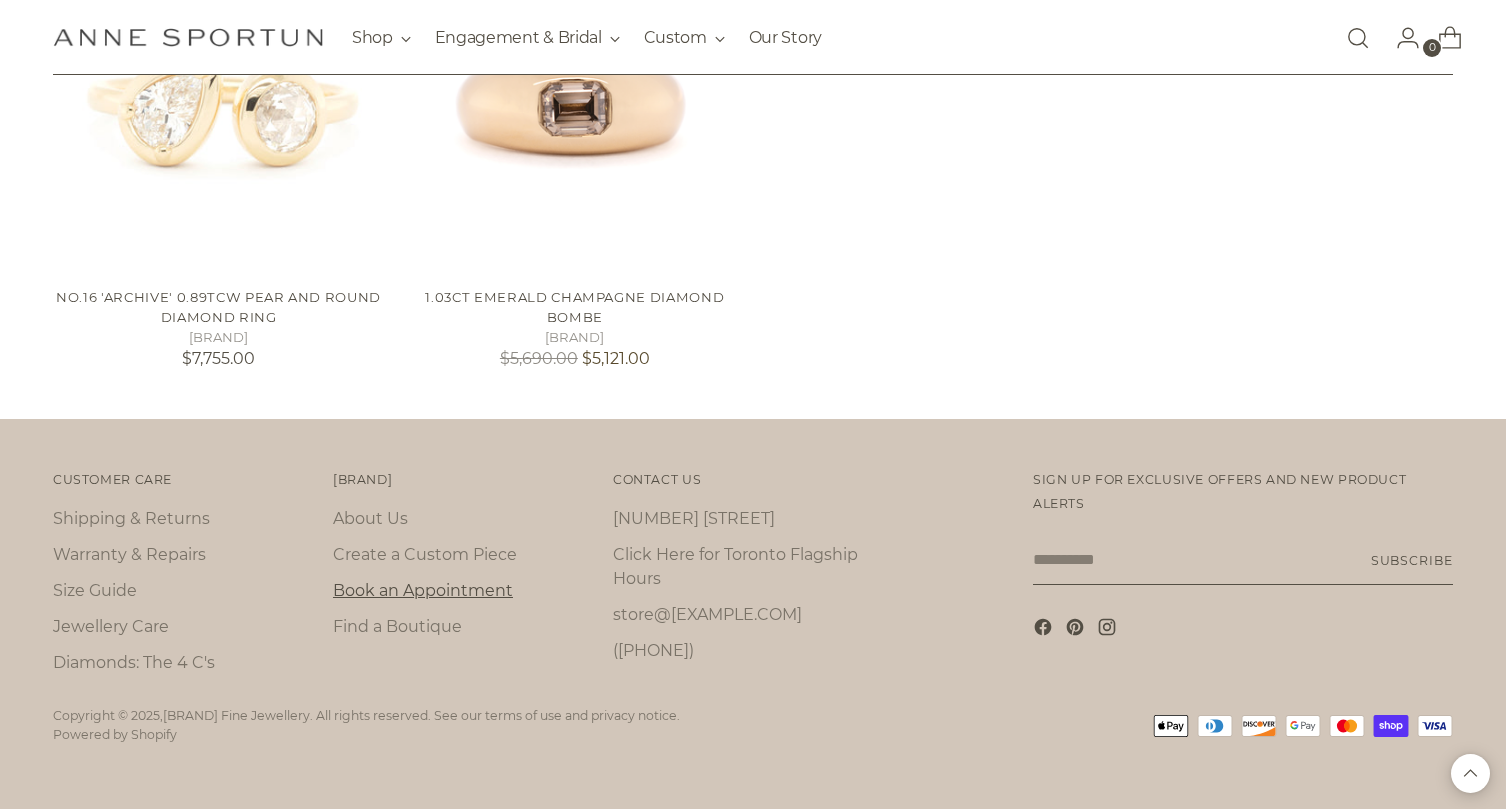 click on "Book an Appointment" at bounding box center [423, 590] 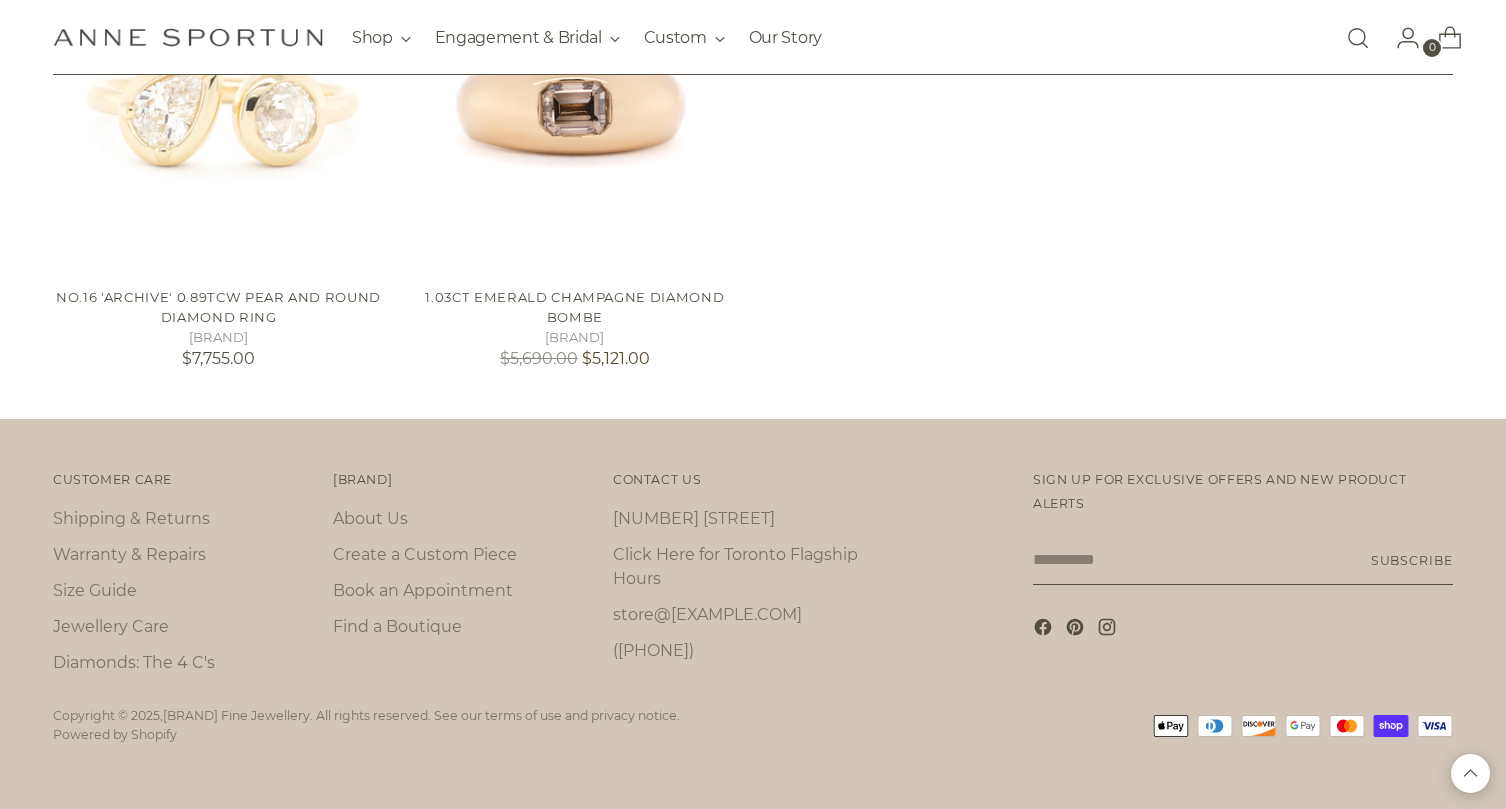 click on "Click Here for [CITY] Flagship Hours" at bounding box center (746, 567) 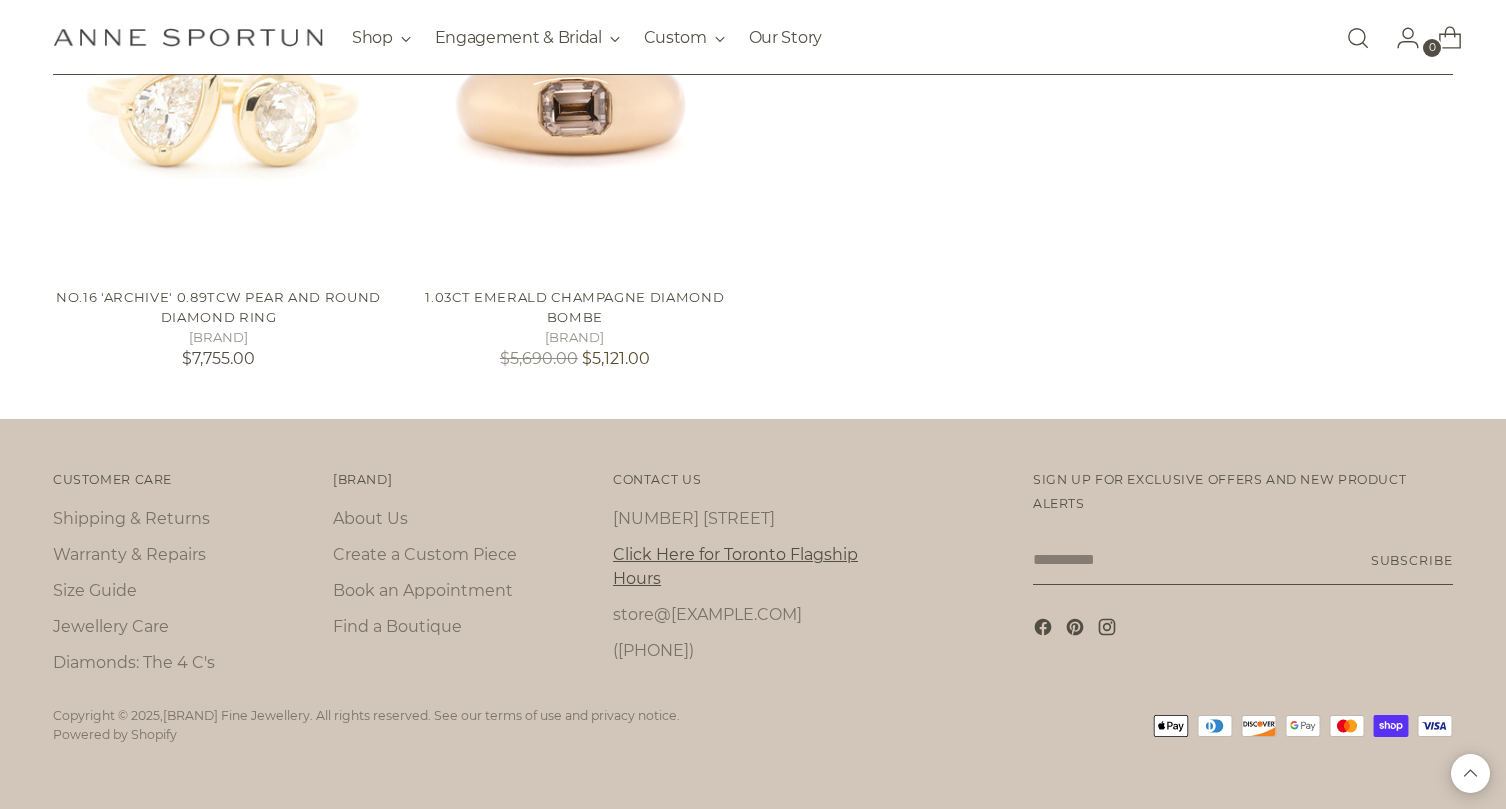 click on "Click Here for [CITY] Flagship Hours" at bounding box center [735, 566] 